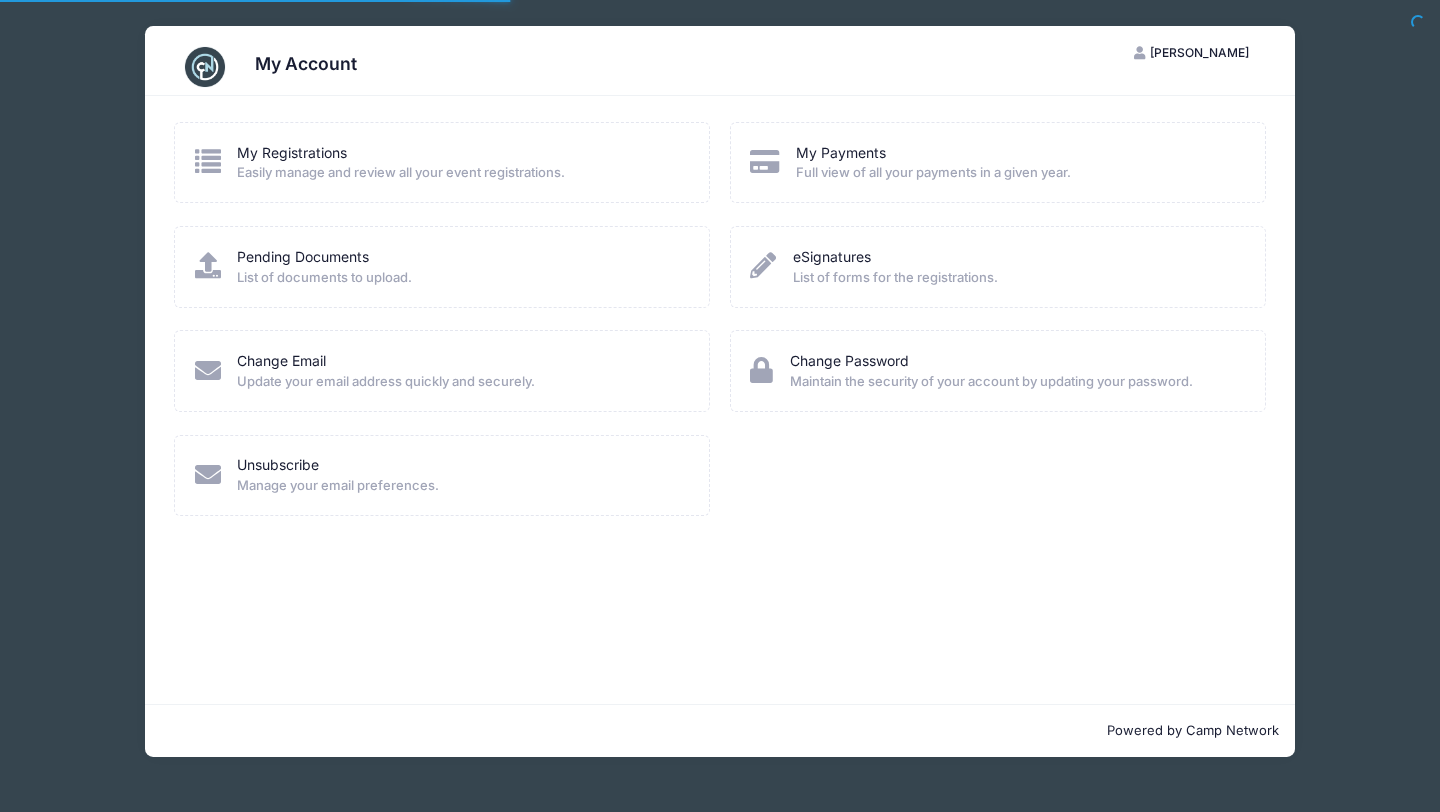 scroll, scrollTop: 0, scrollLeft: 0, axis: both 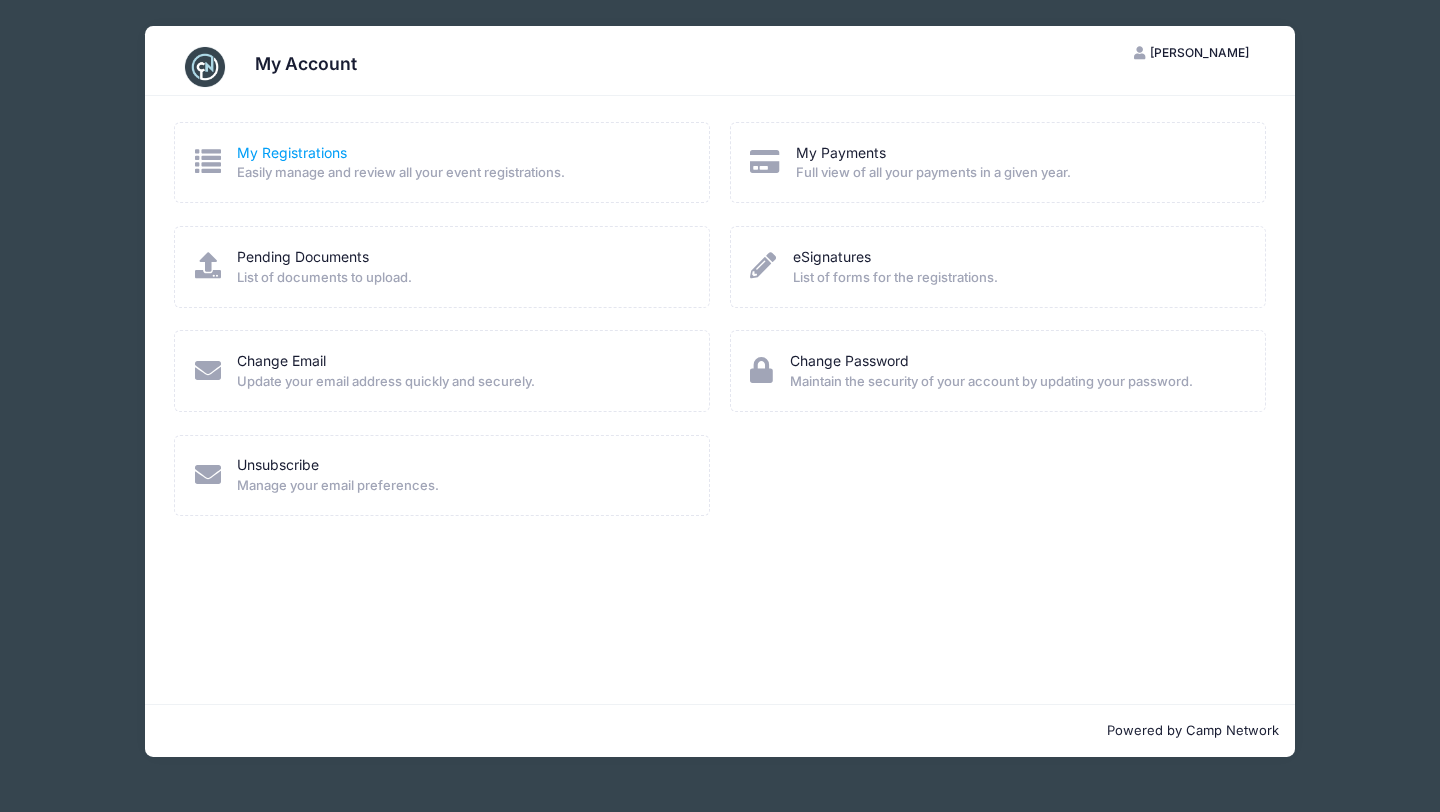 click on "My Registrations" at bounding box center [292, 152] 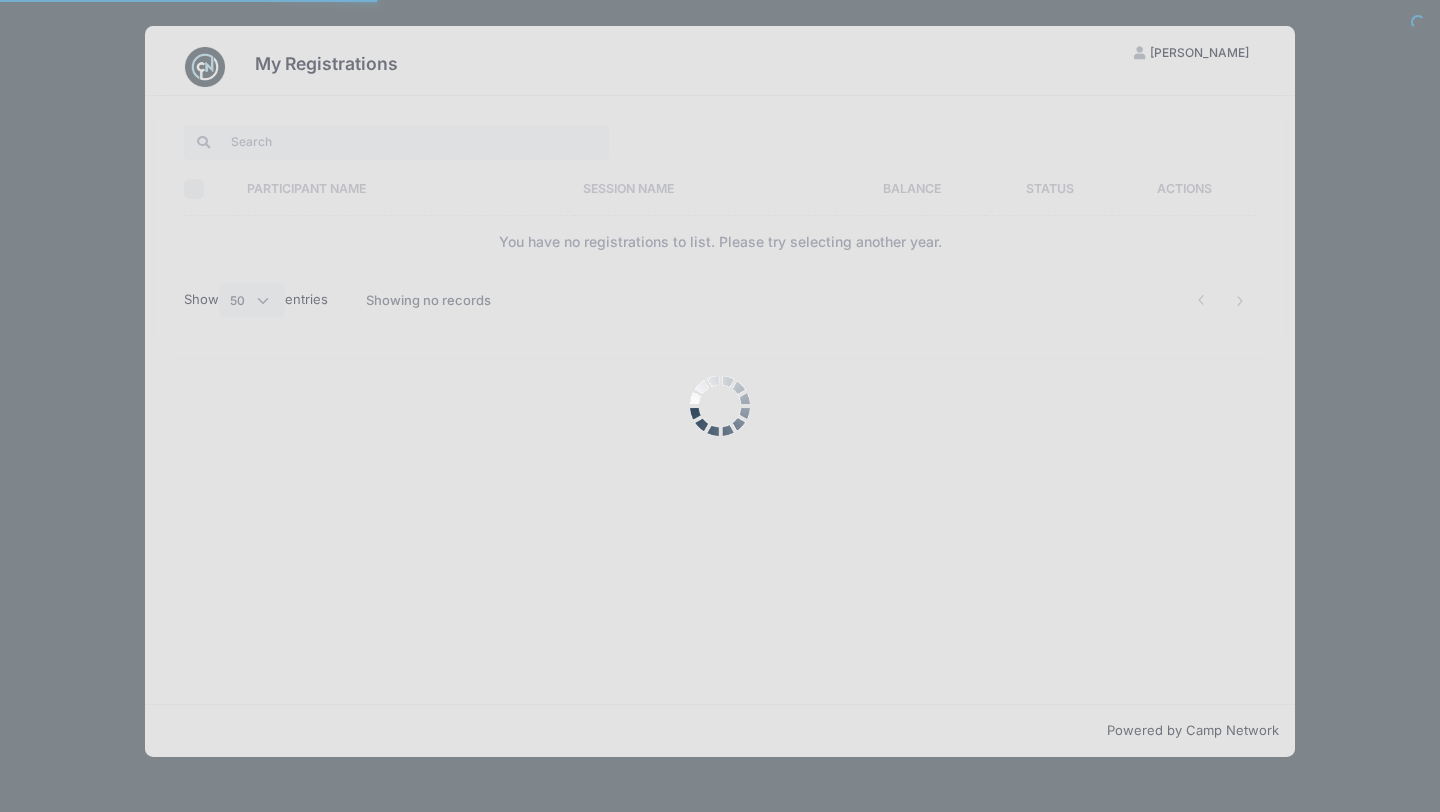 select on "50" 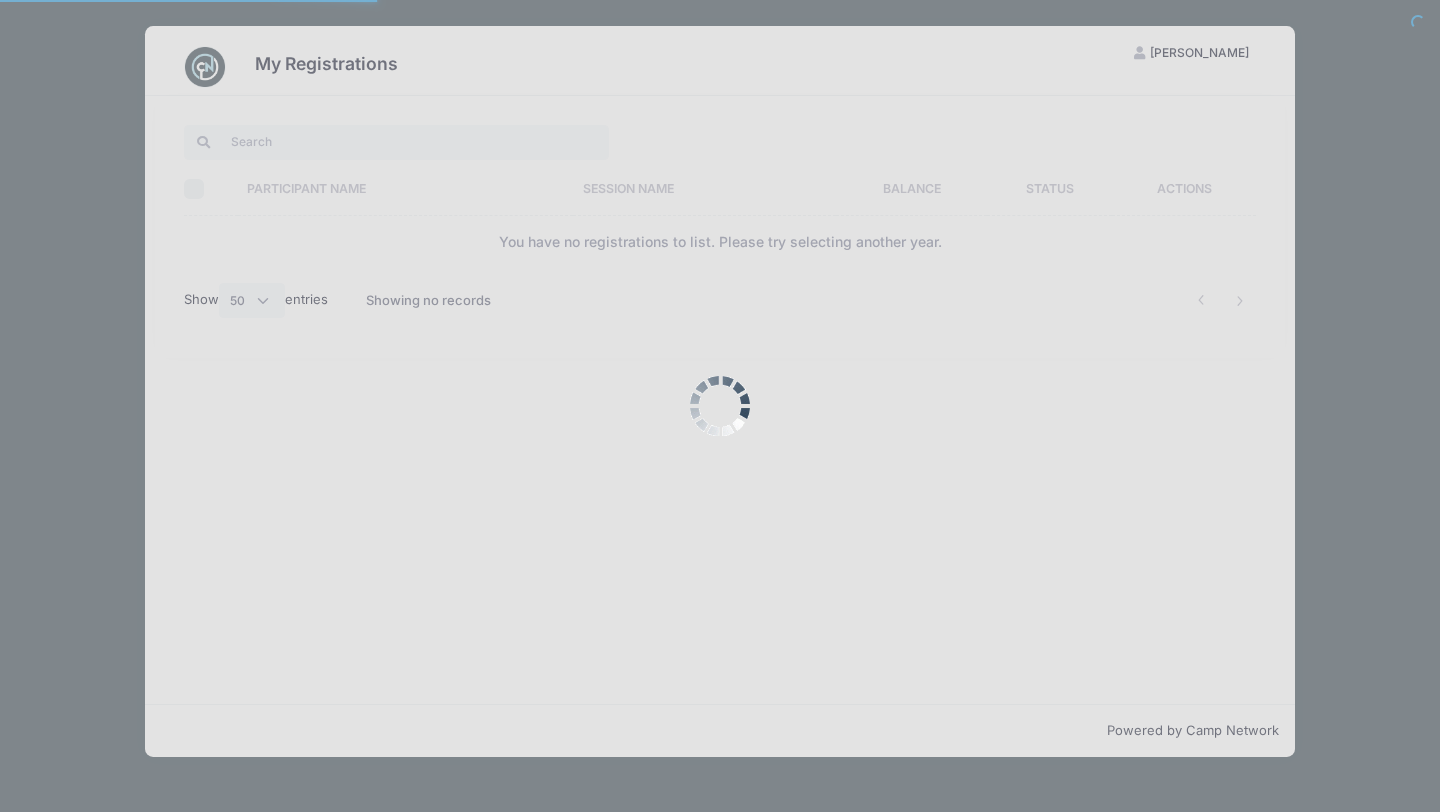 scroll, scrollTop: 0, scrollLeft: 0, axis: both 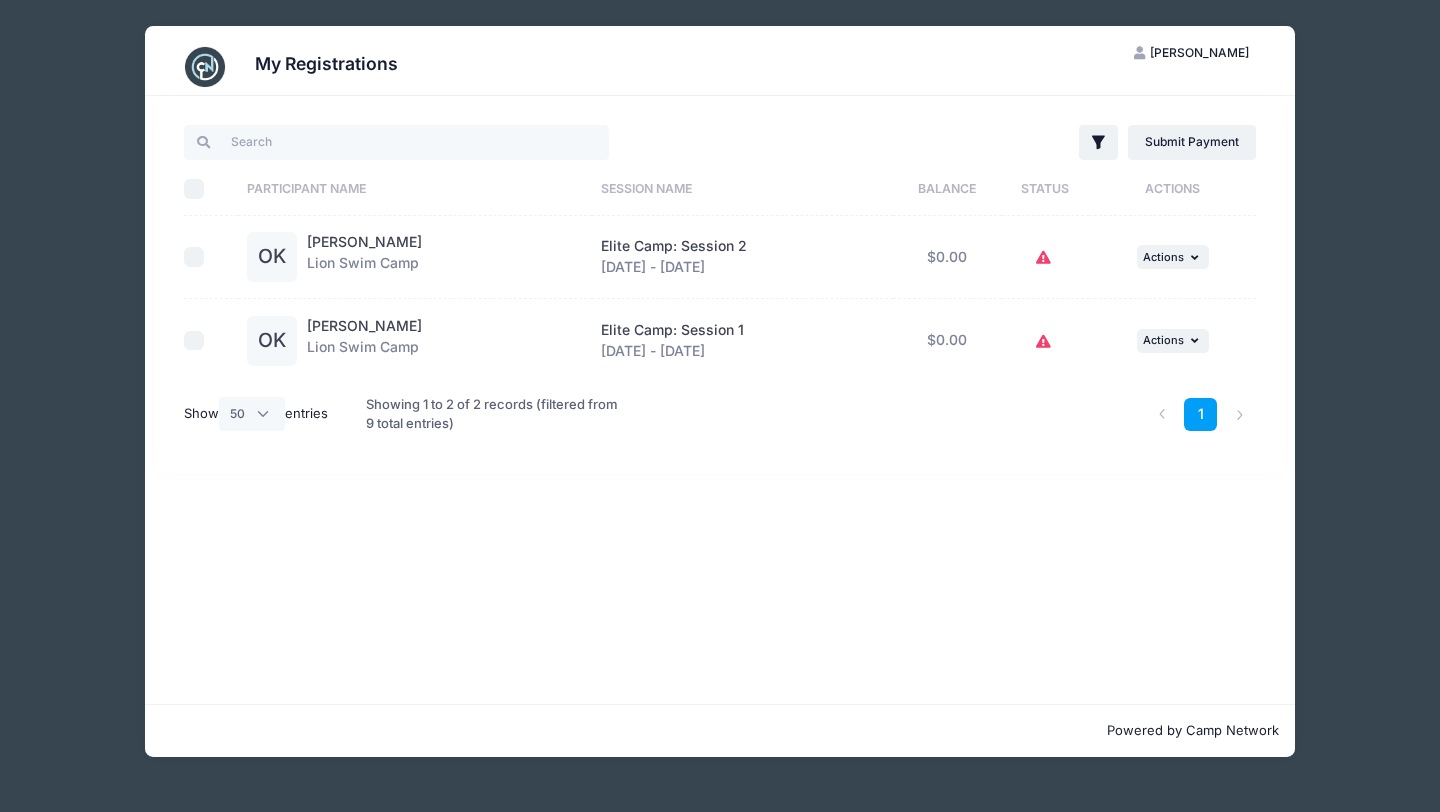 click 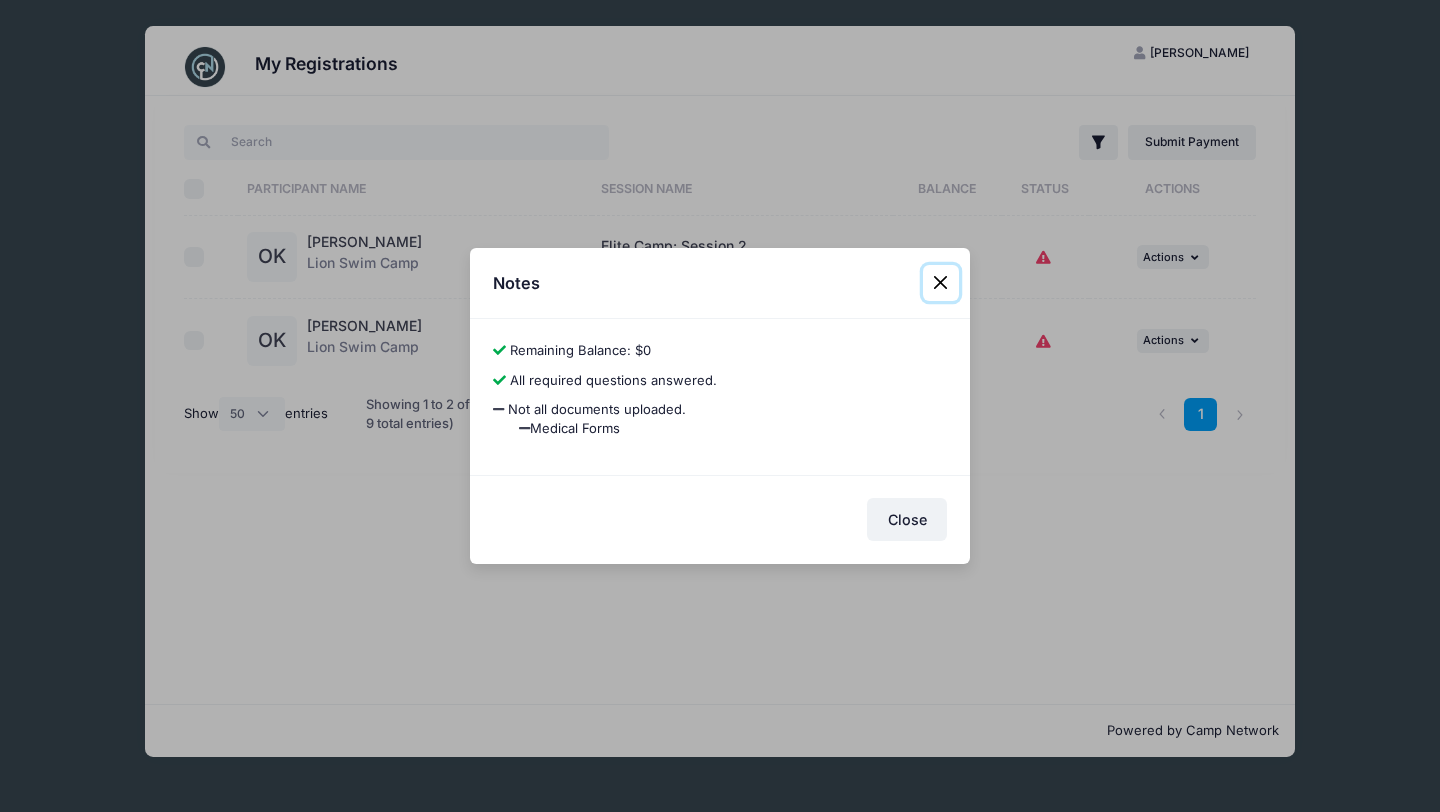 click at bounding box center [941, 283] 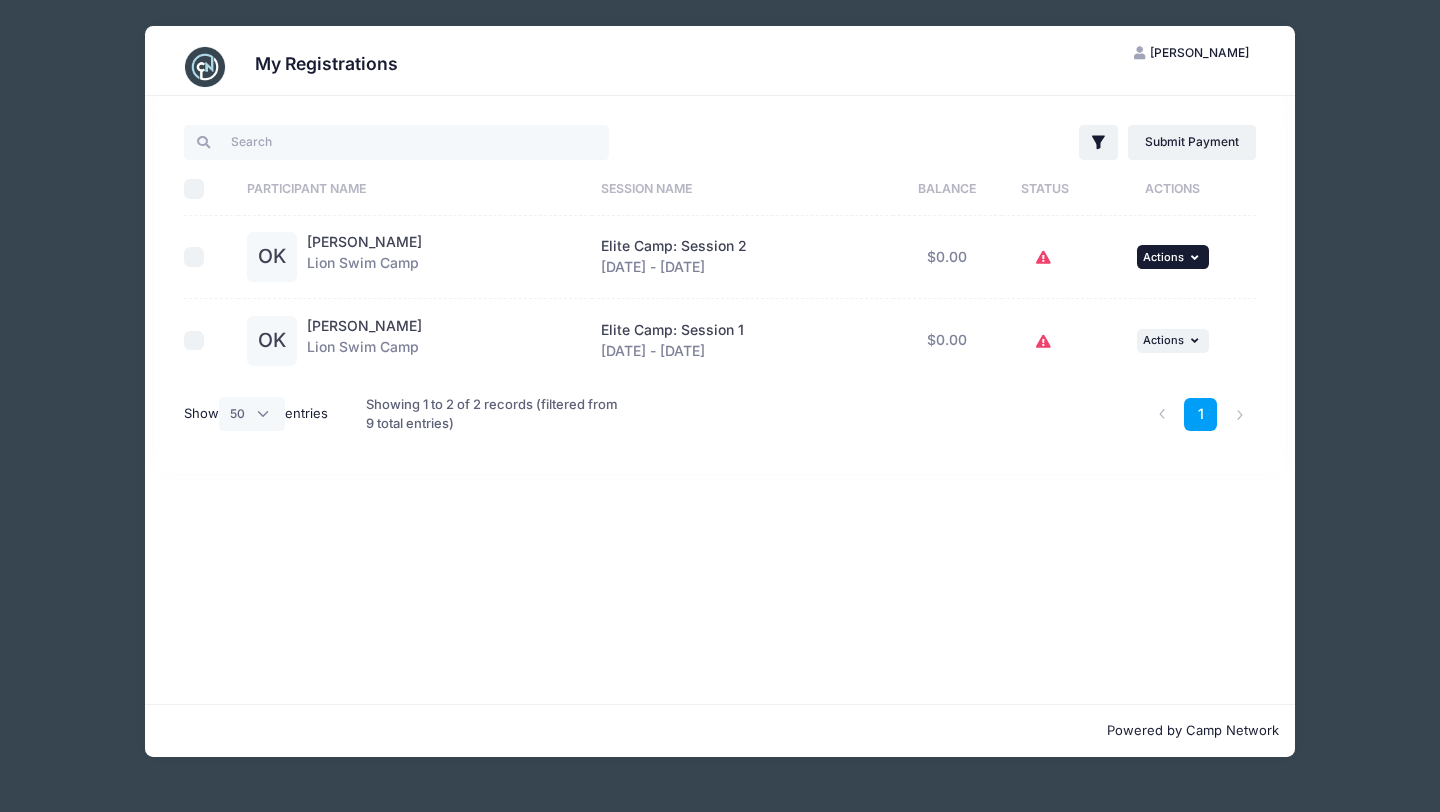 click on "Actions" at bounding box center (1163, 257) 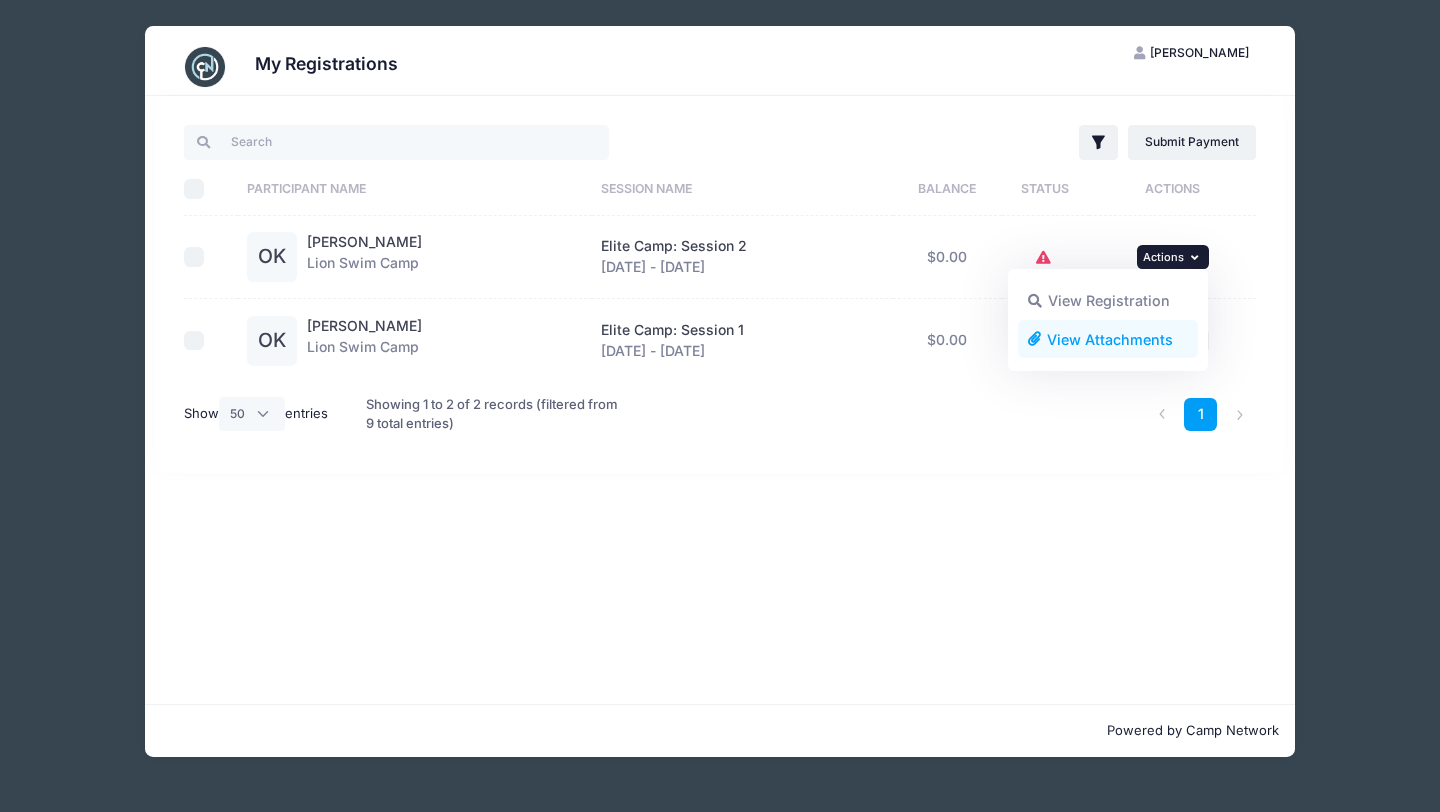 click on "View Attachments" at bounding box center (1108, 339) 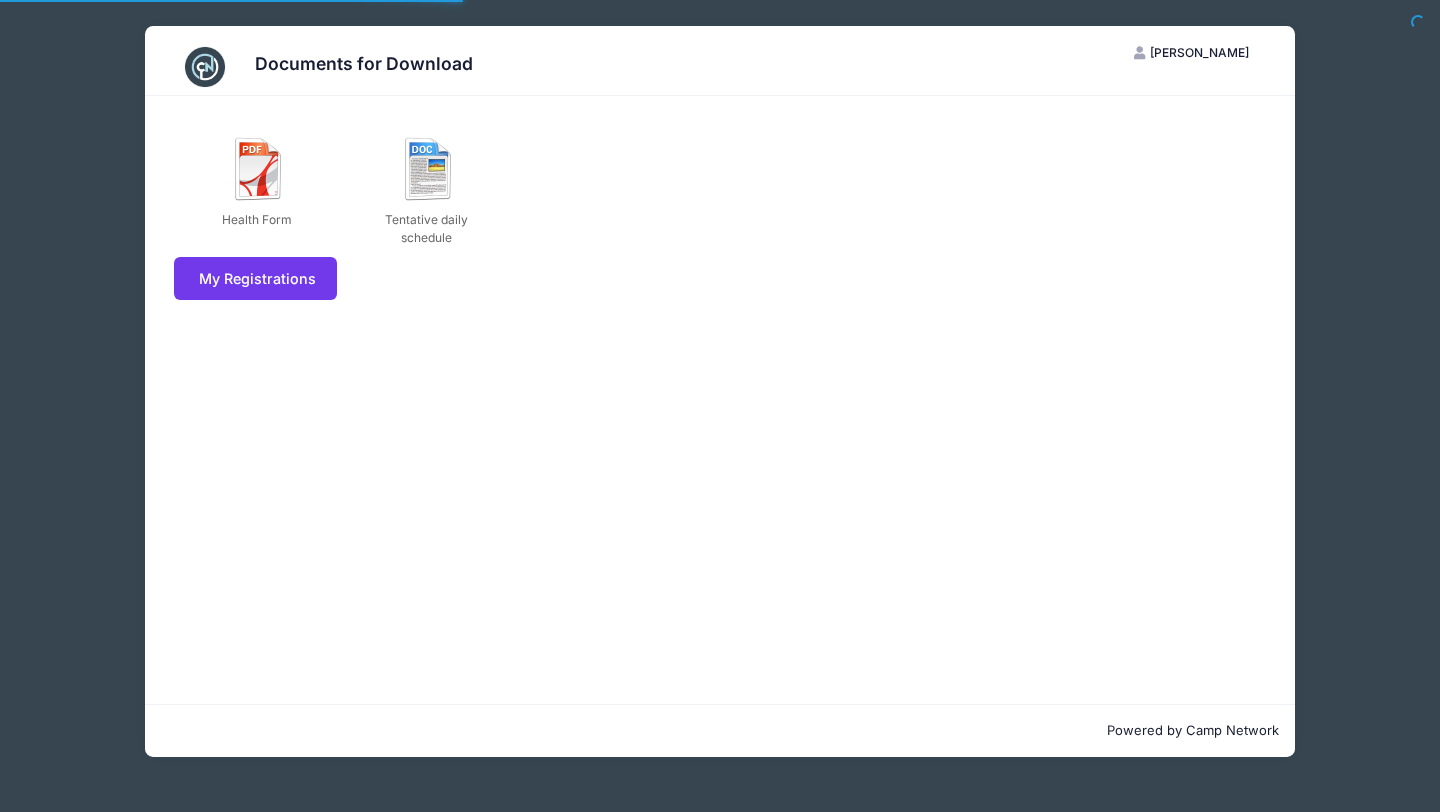 scroll, scrollTop: 0, scrollLeft: 0, axis: both 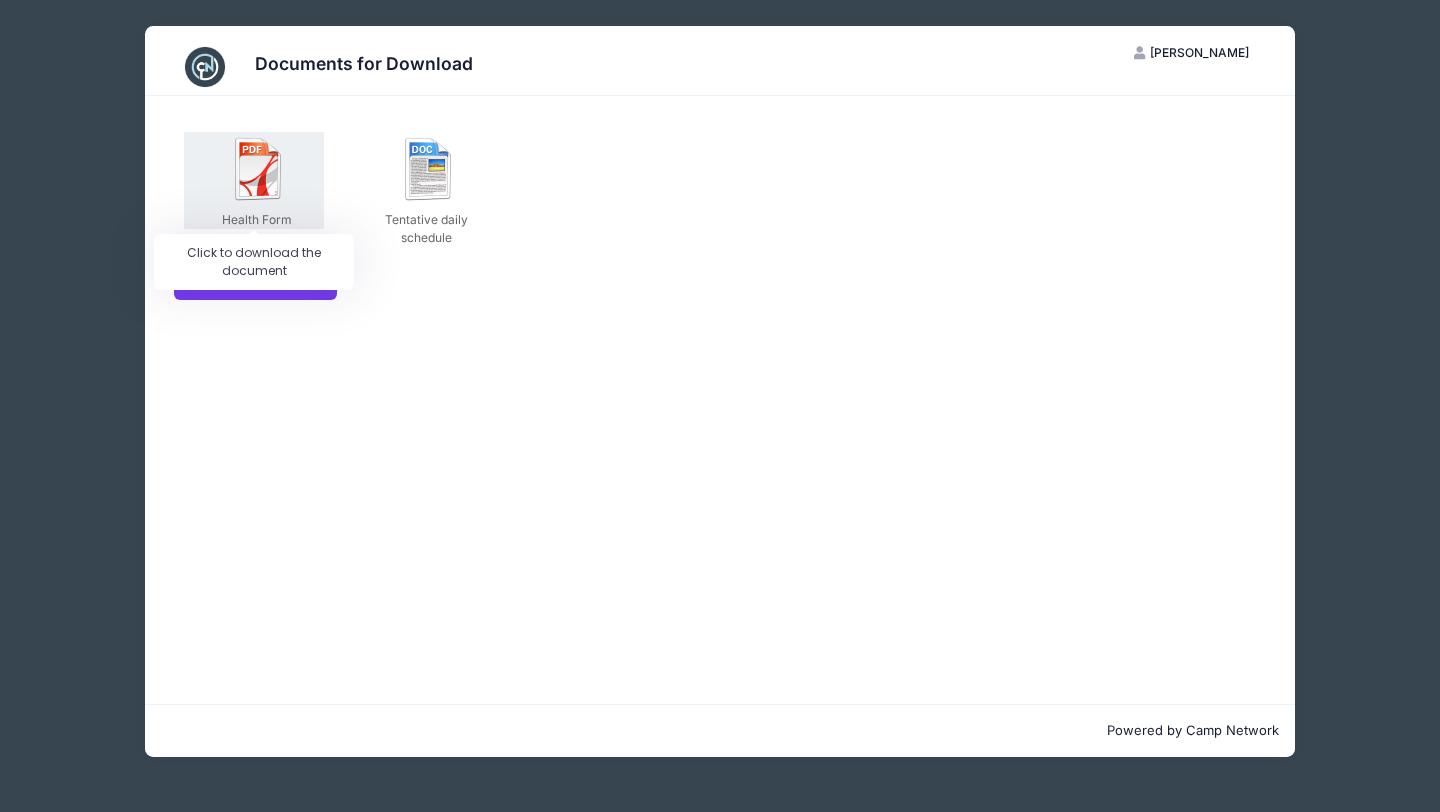 click at bounding box center (259, 169) 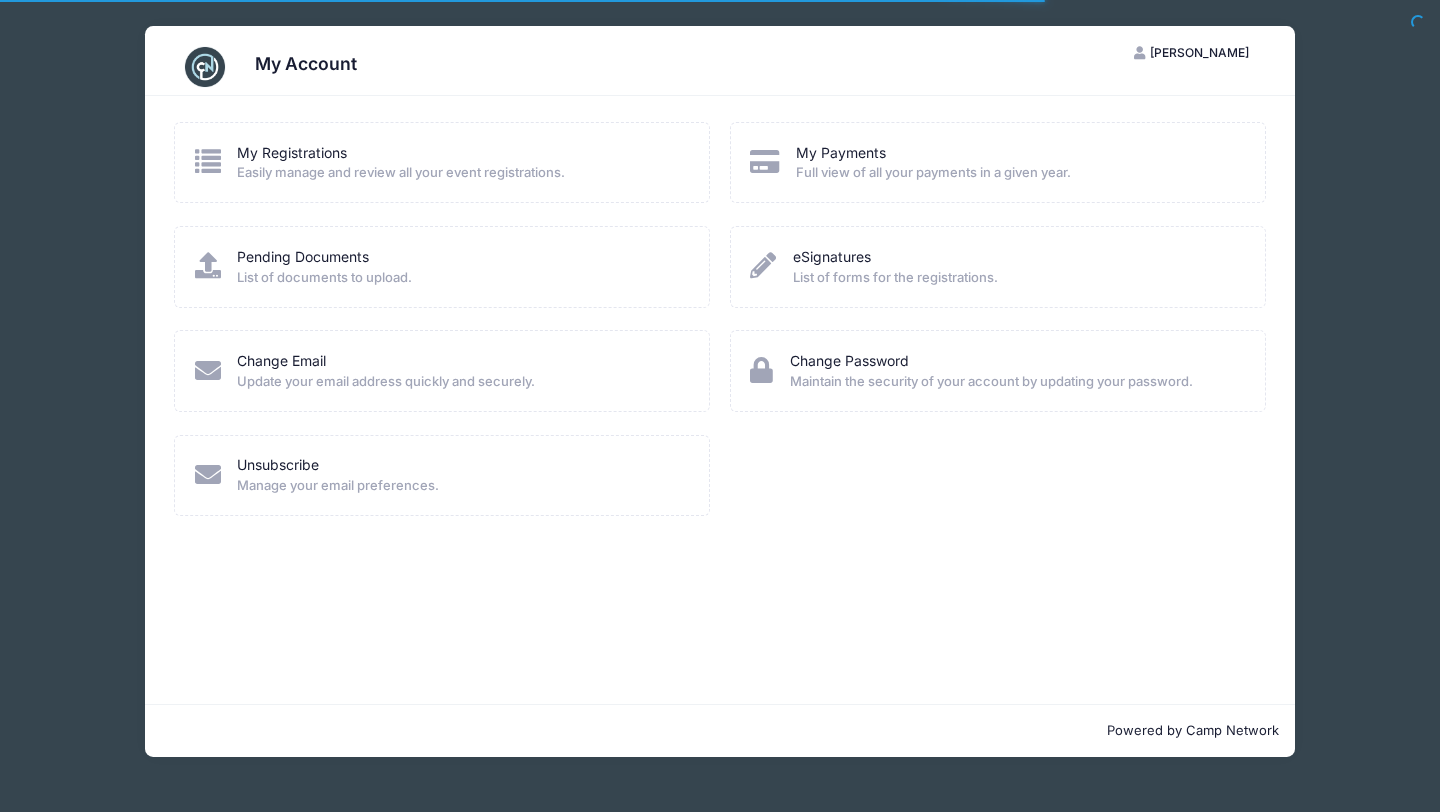 scroll, scrollTop: 0, scrollLeft: 0, axis: both 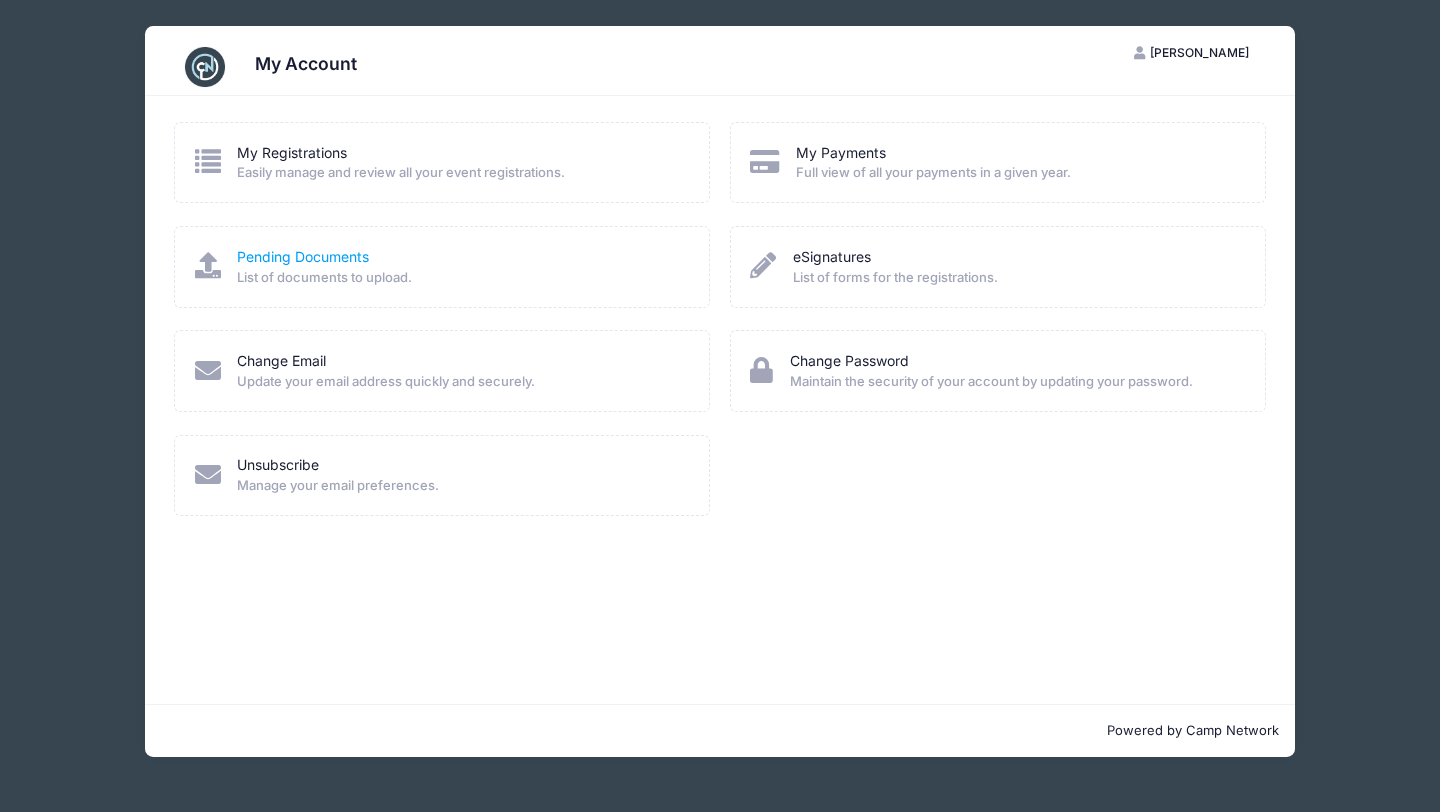 click on "Pending Documents" at bounding box center [303, 256] 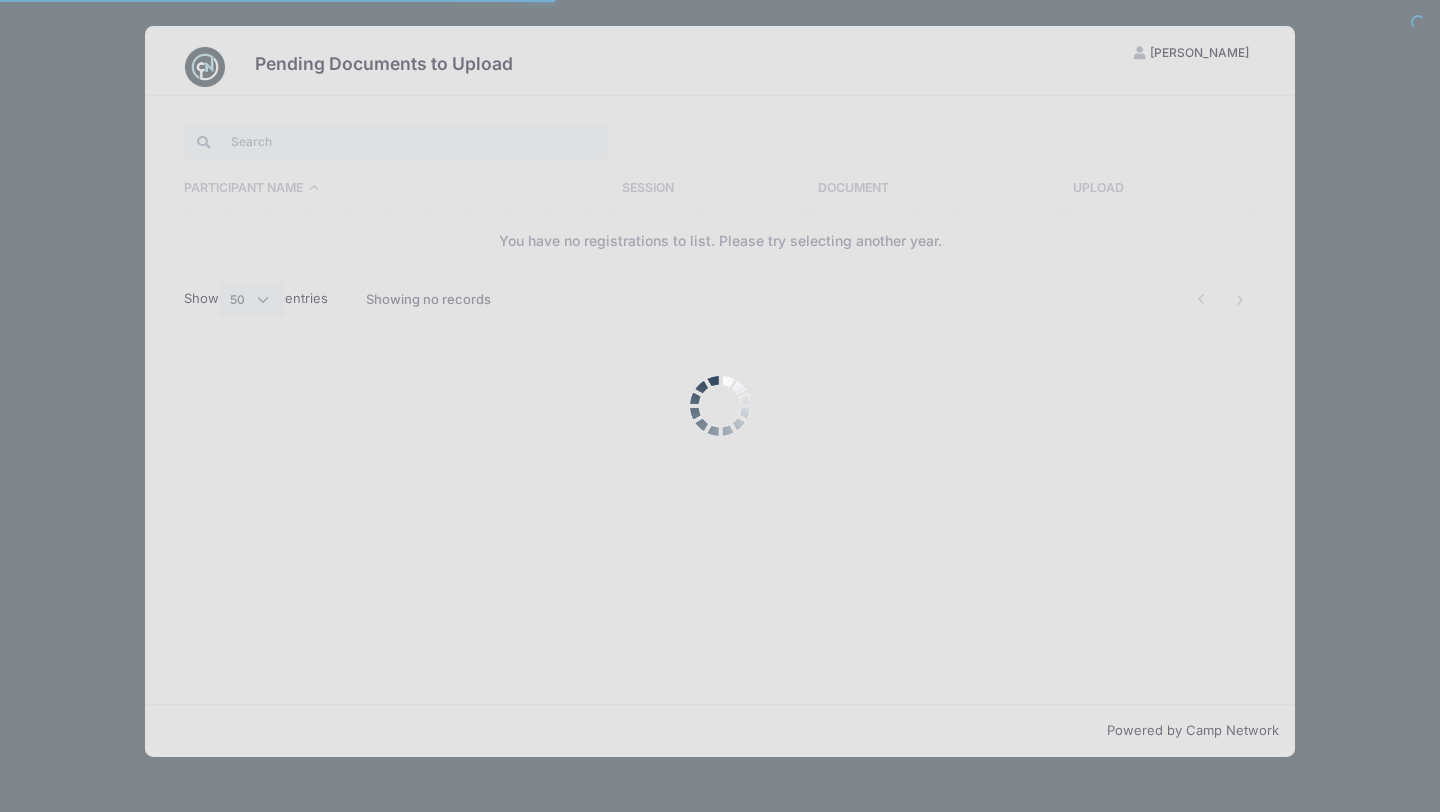 select on "50" 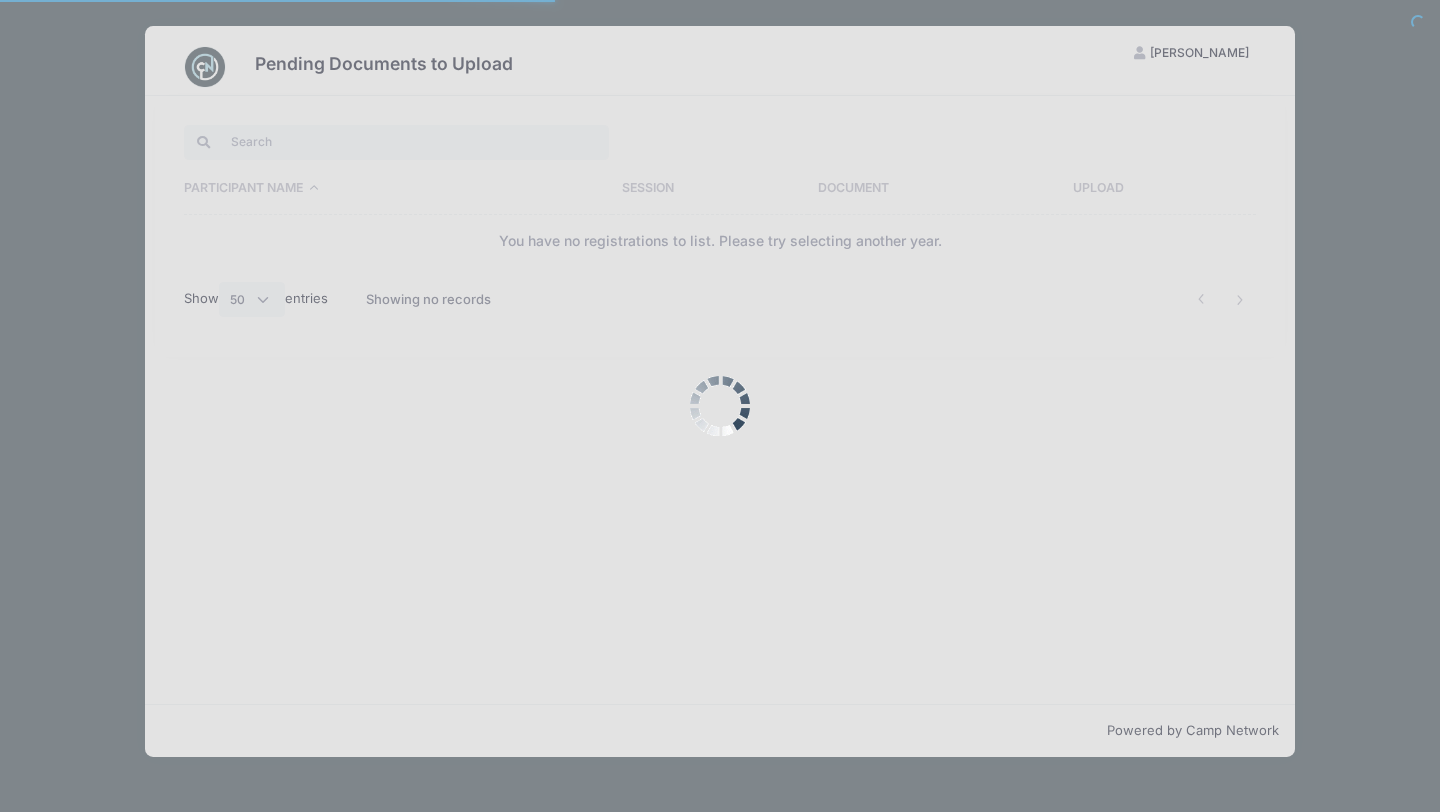 scroll, scrollTop: 0, scrollLeft: 0, axis: both 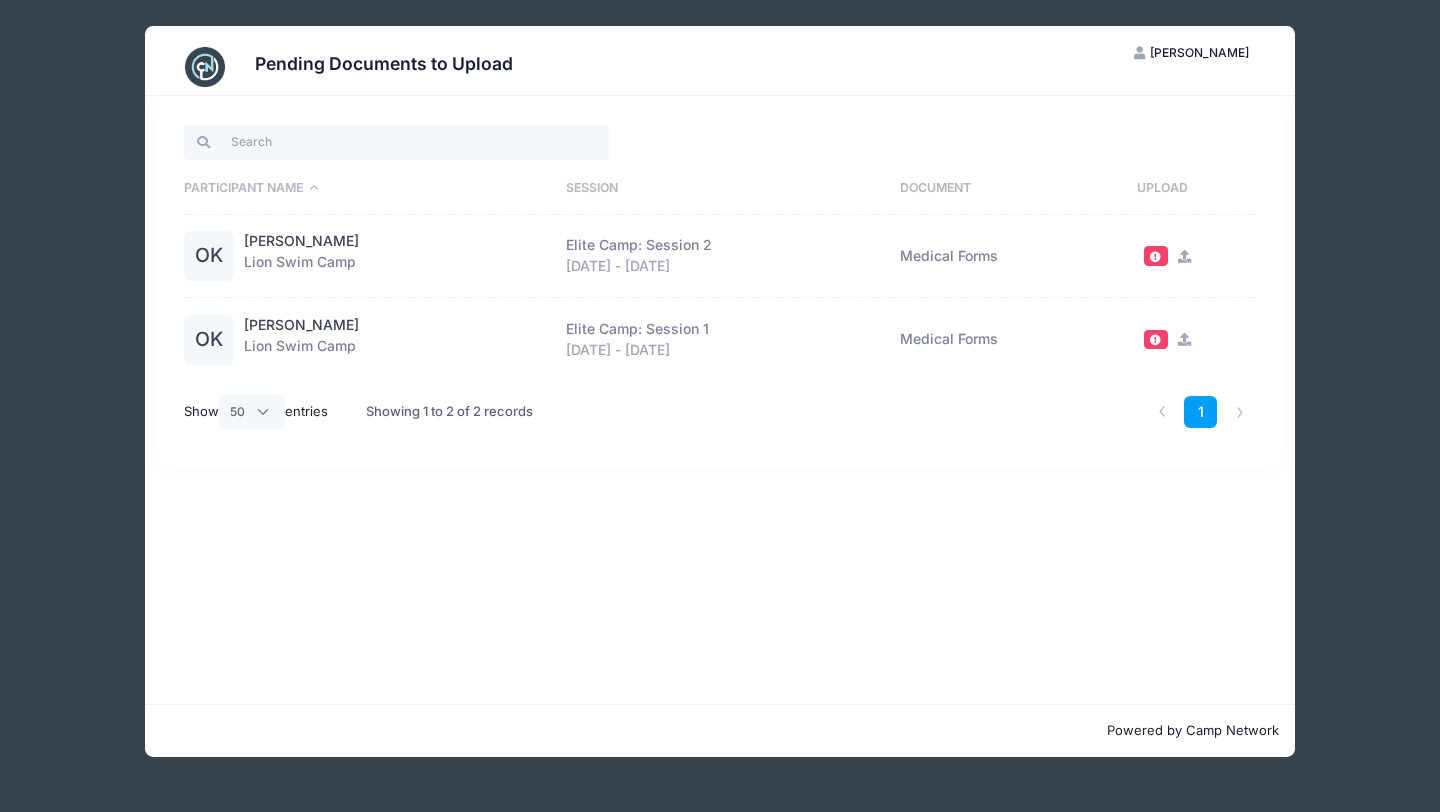 click at bounding box center [1184, 256] 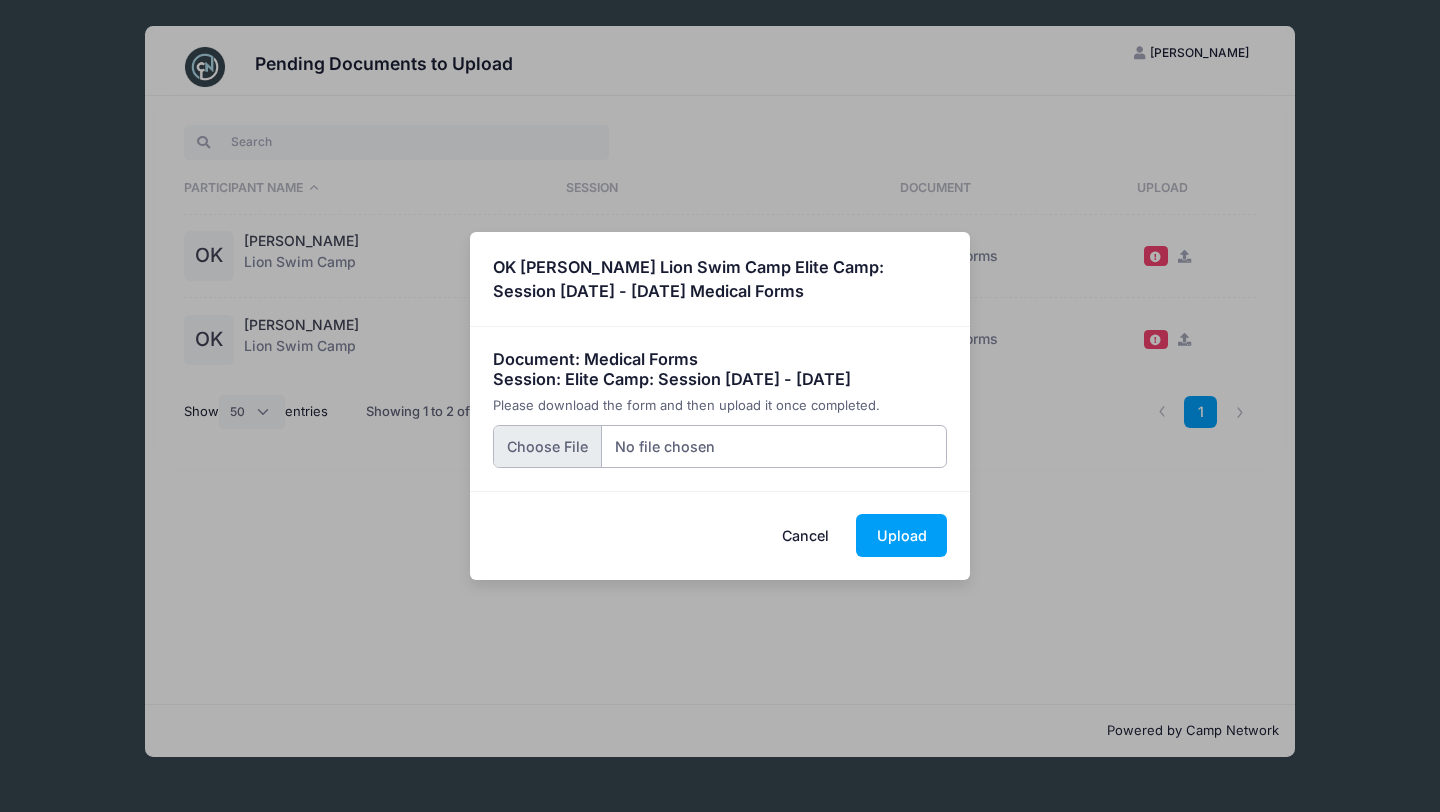 click at bounding box center [720, 446] 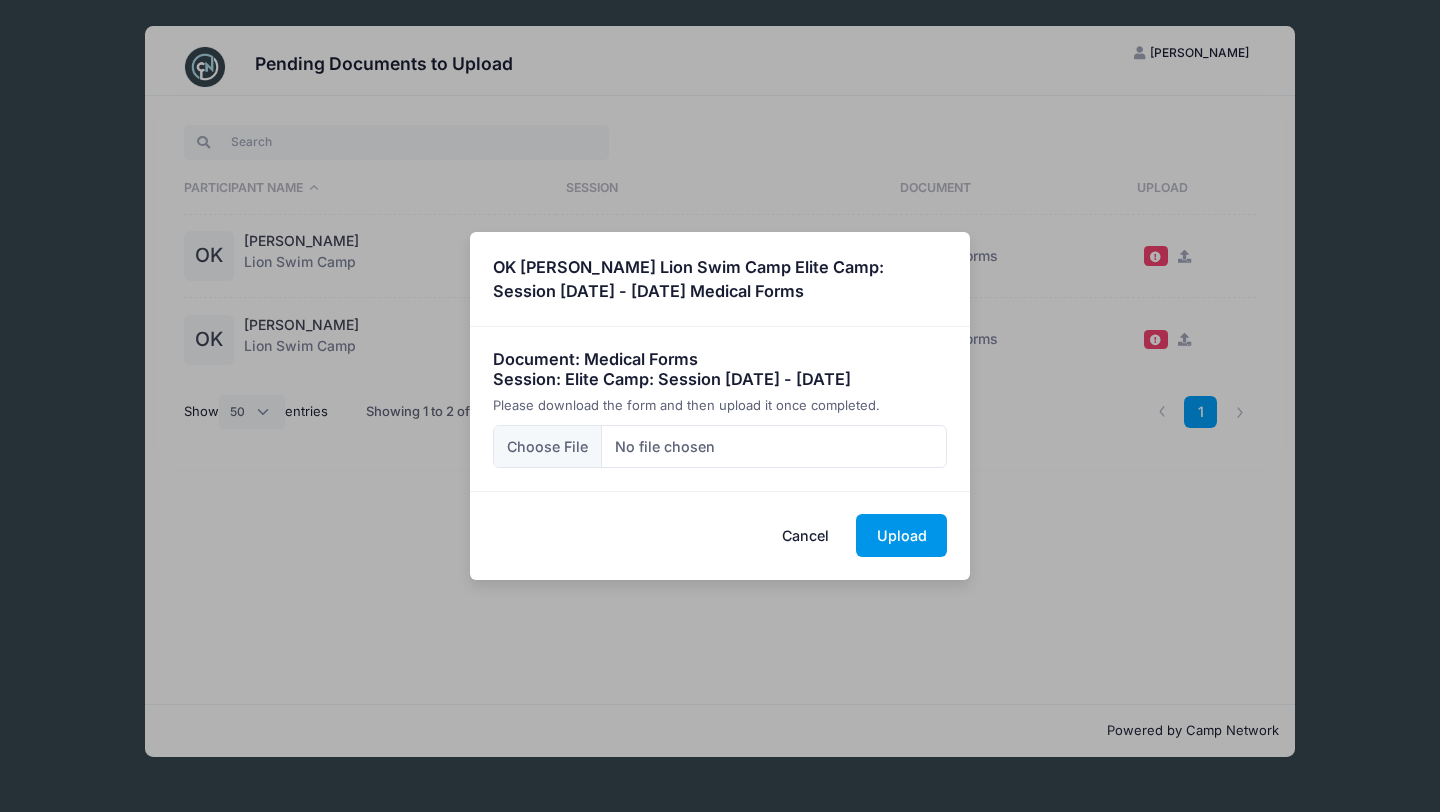 click on "Upload" at bounding box center [901, 535] 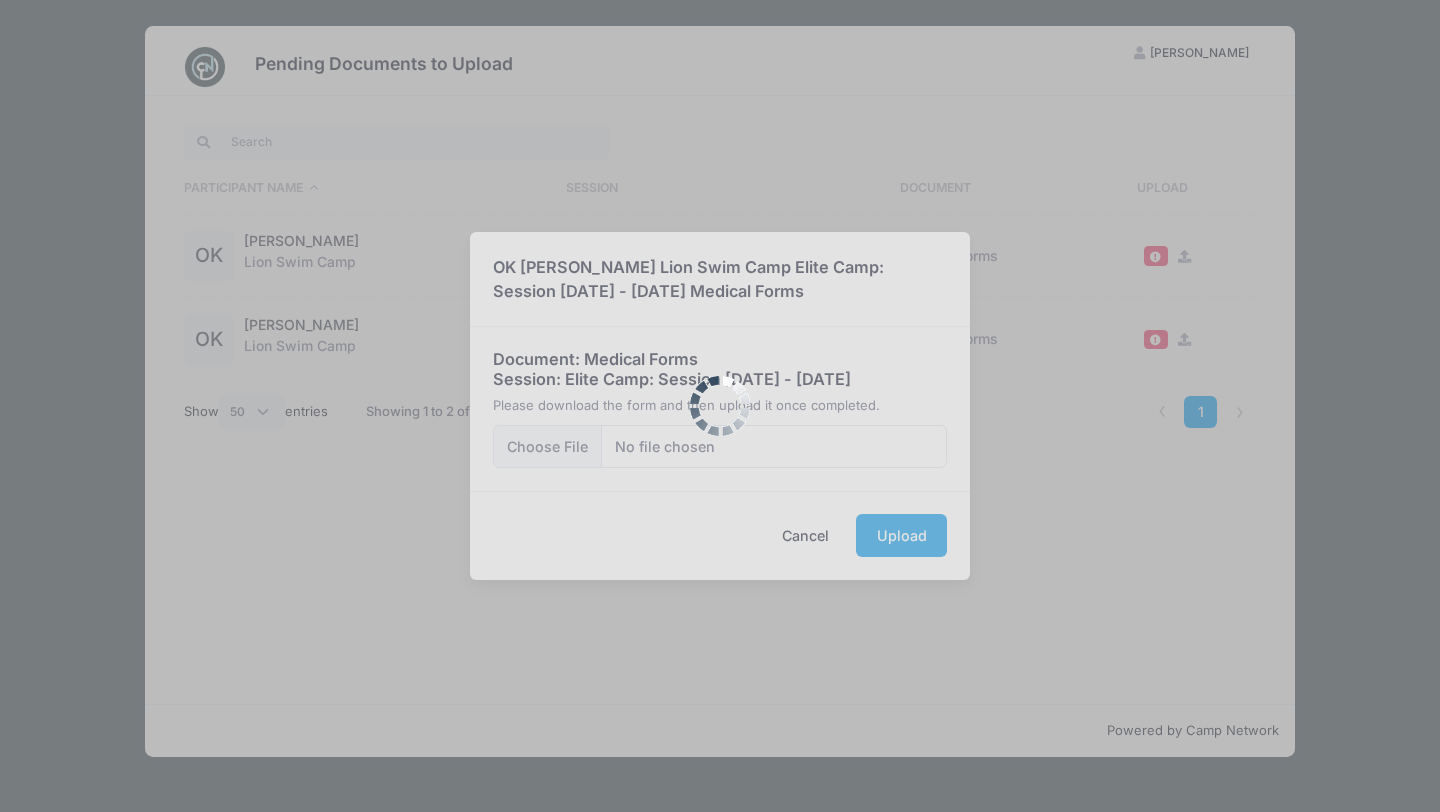 scroll, scrollTop: 0, scrollLeft: 0, axis: both 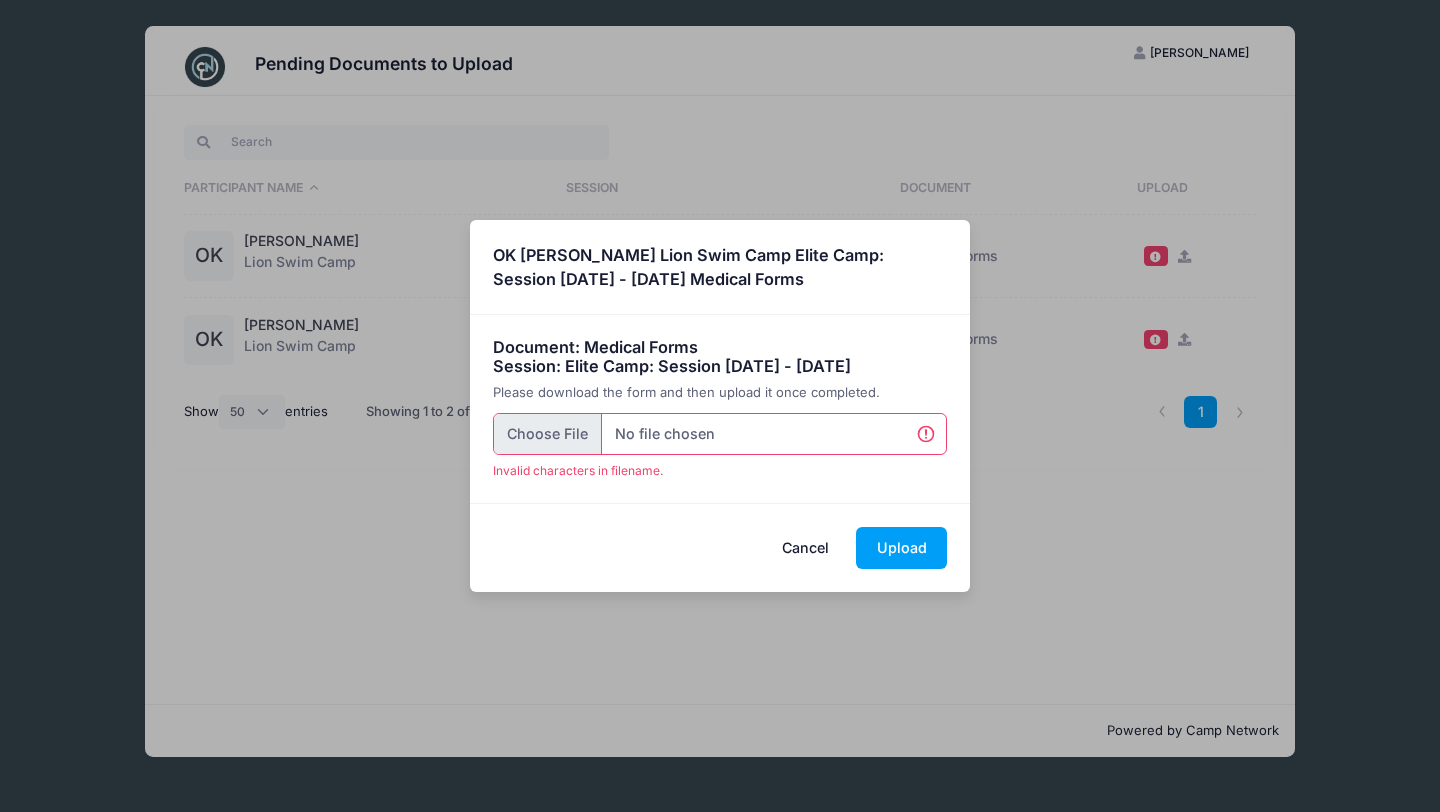 click at bounding box center (720, 434) 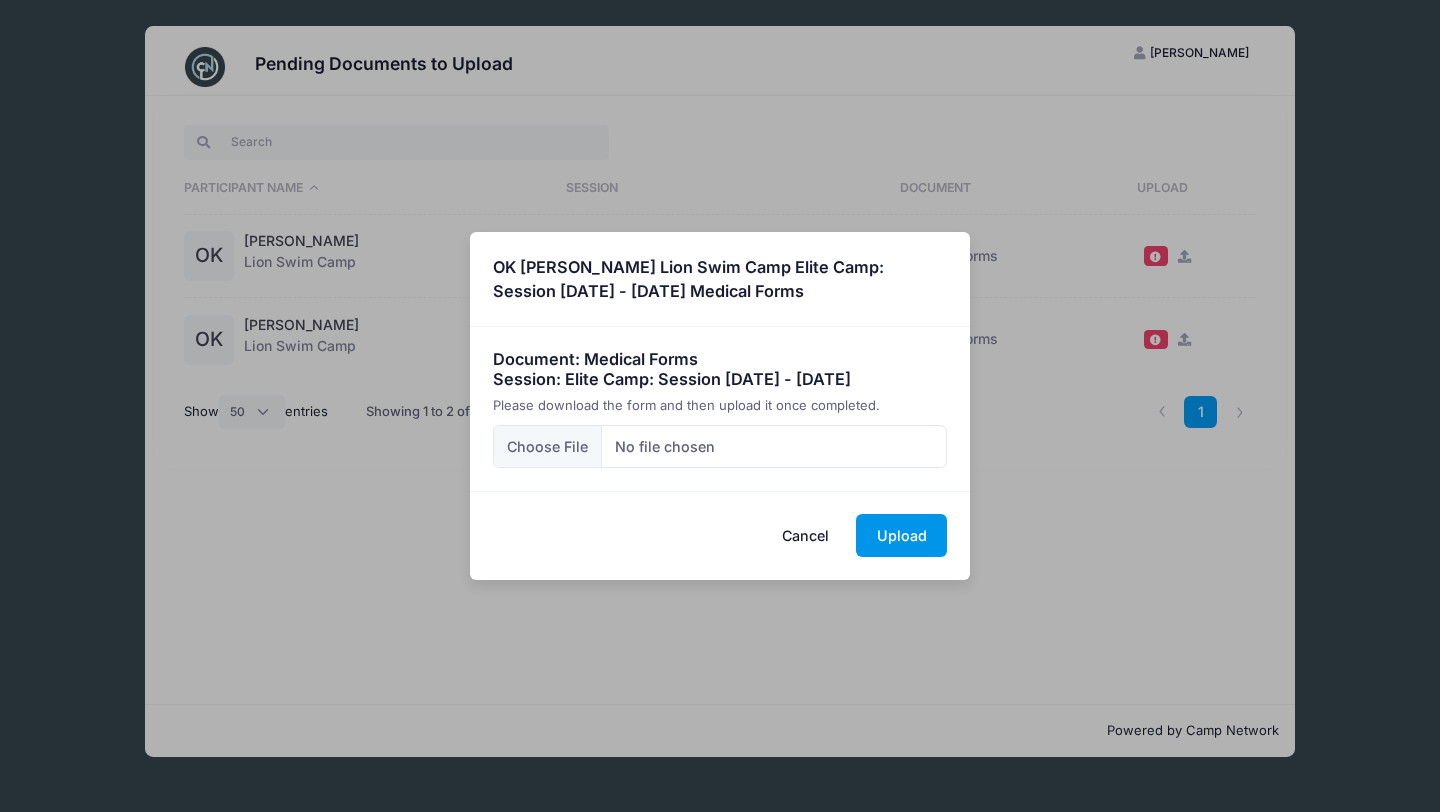 click on "Upload" at bounding box center [901, 535] 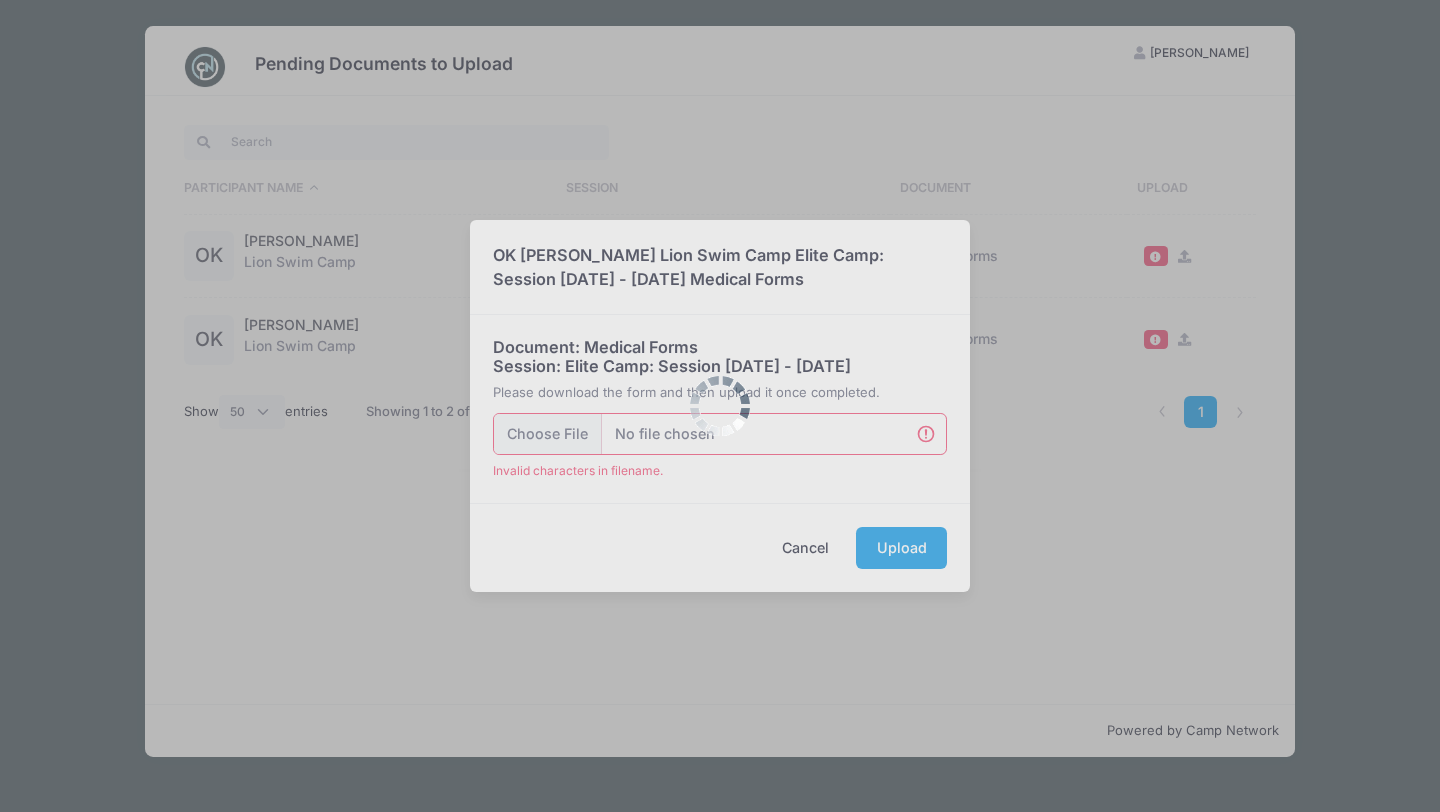 scroll, scrollTop: 0, scrollLeft: 0, axis: both 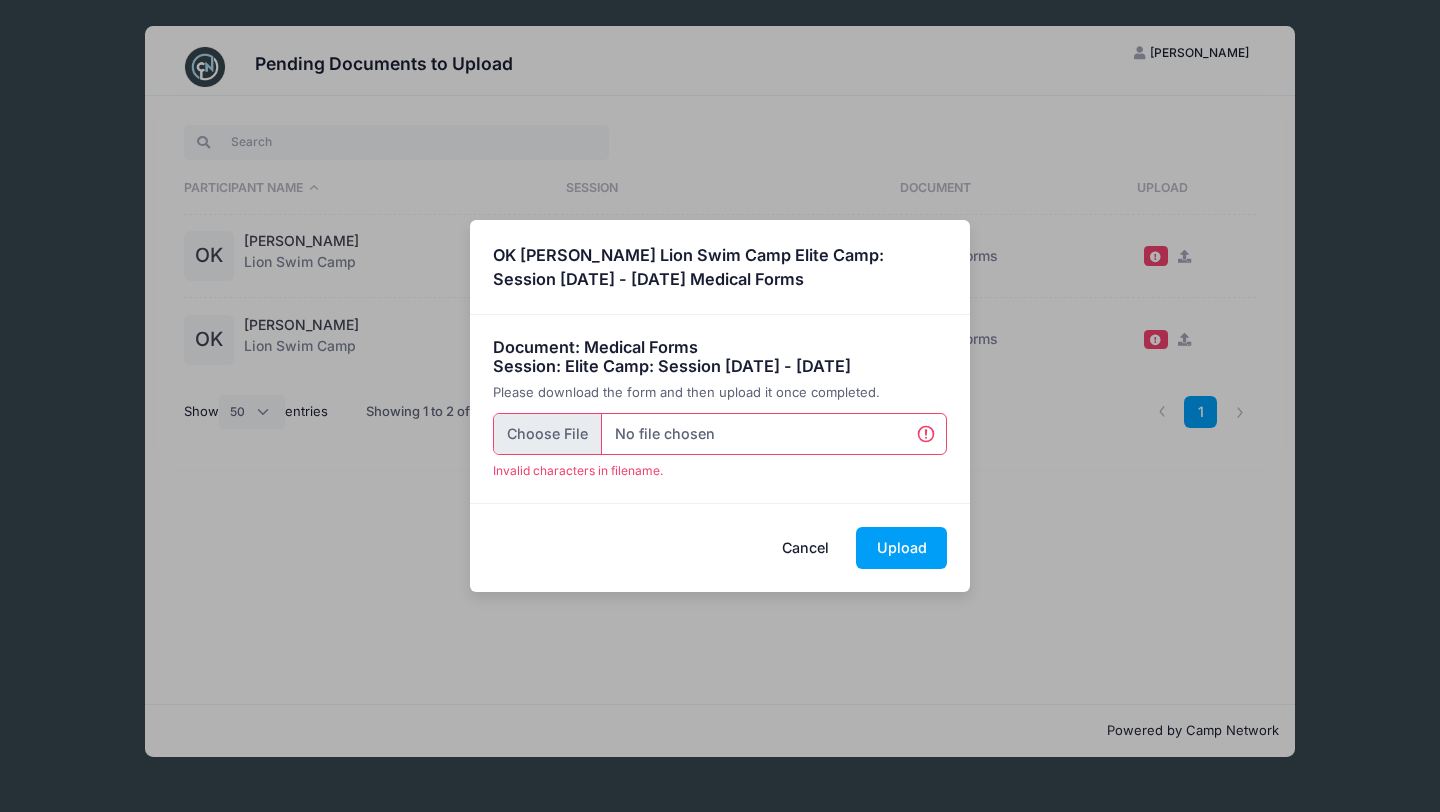 click at bounding box center (720, 434) 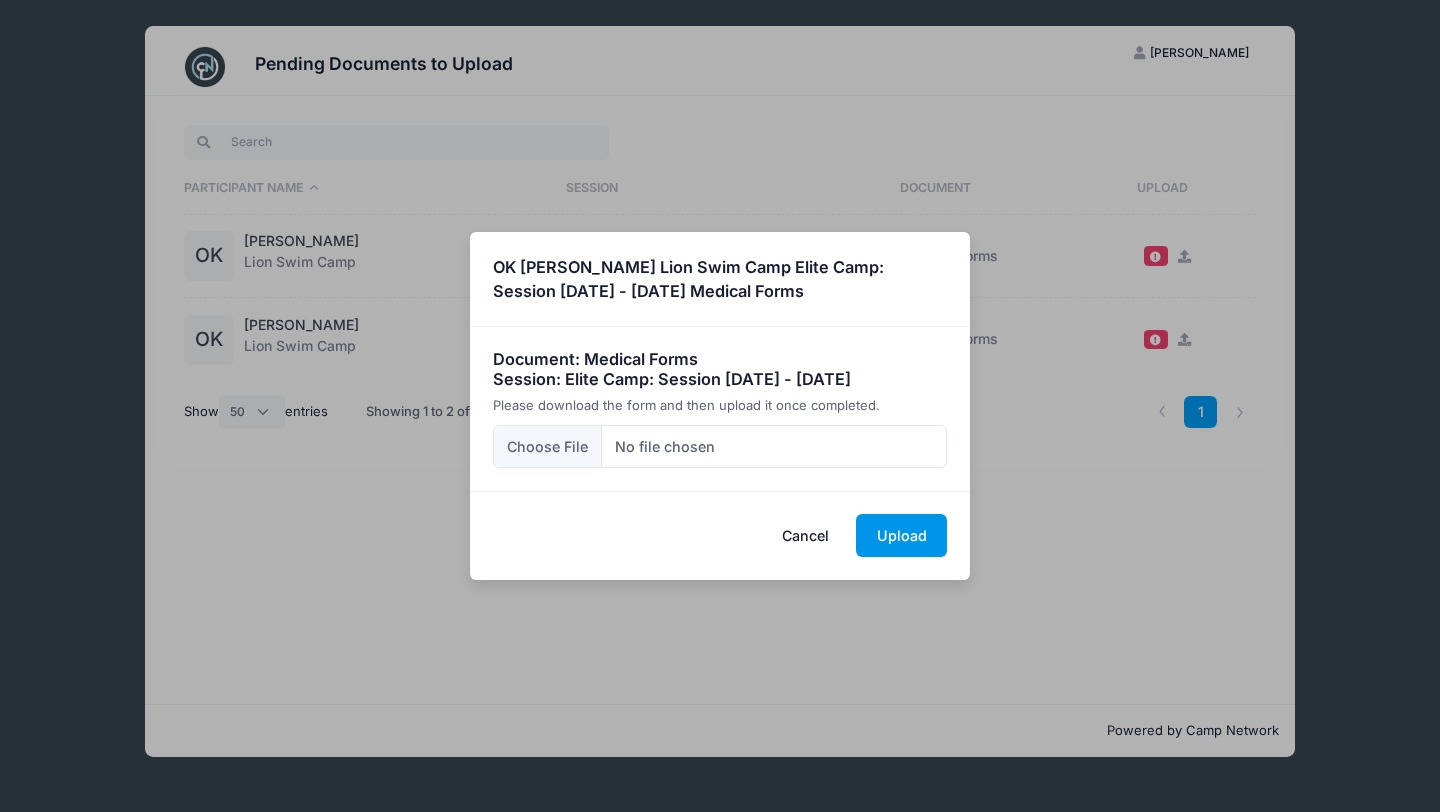 click on "Upload" at bounding box center (901, 535) 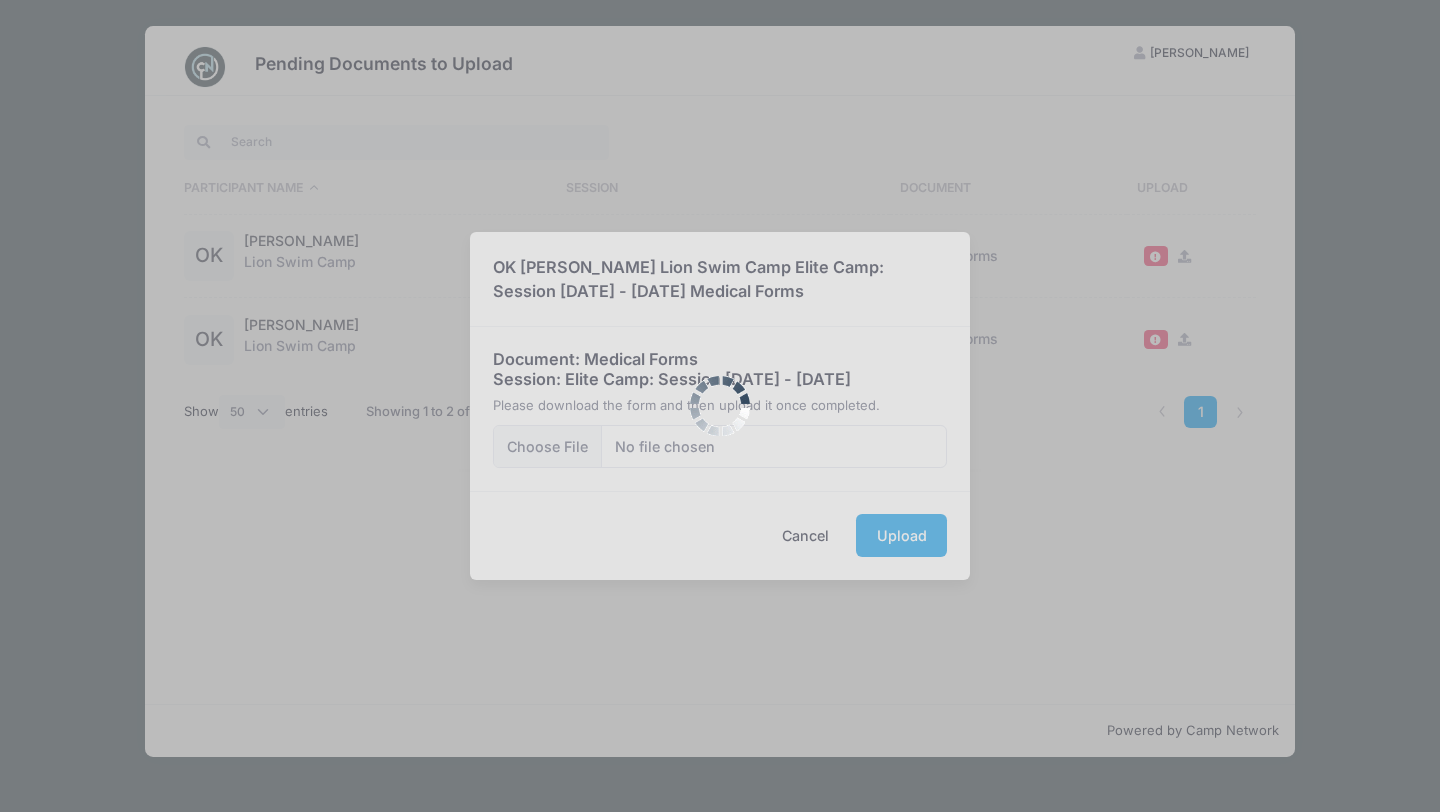 scroll, scrollTop: 0, scrollLeft: 0, axis: both 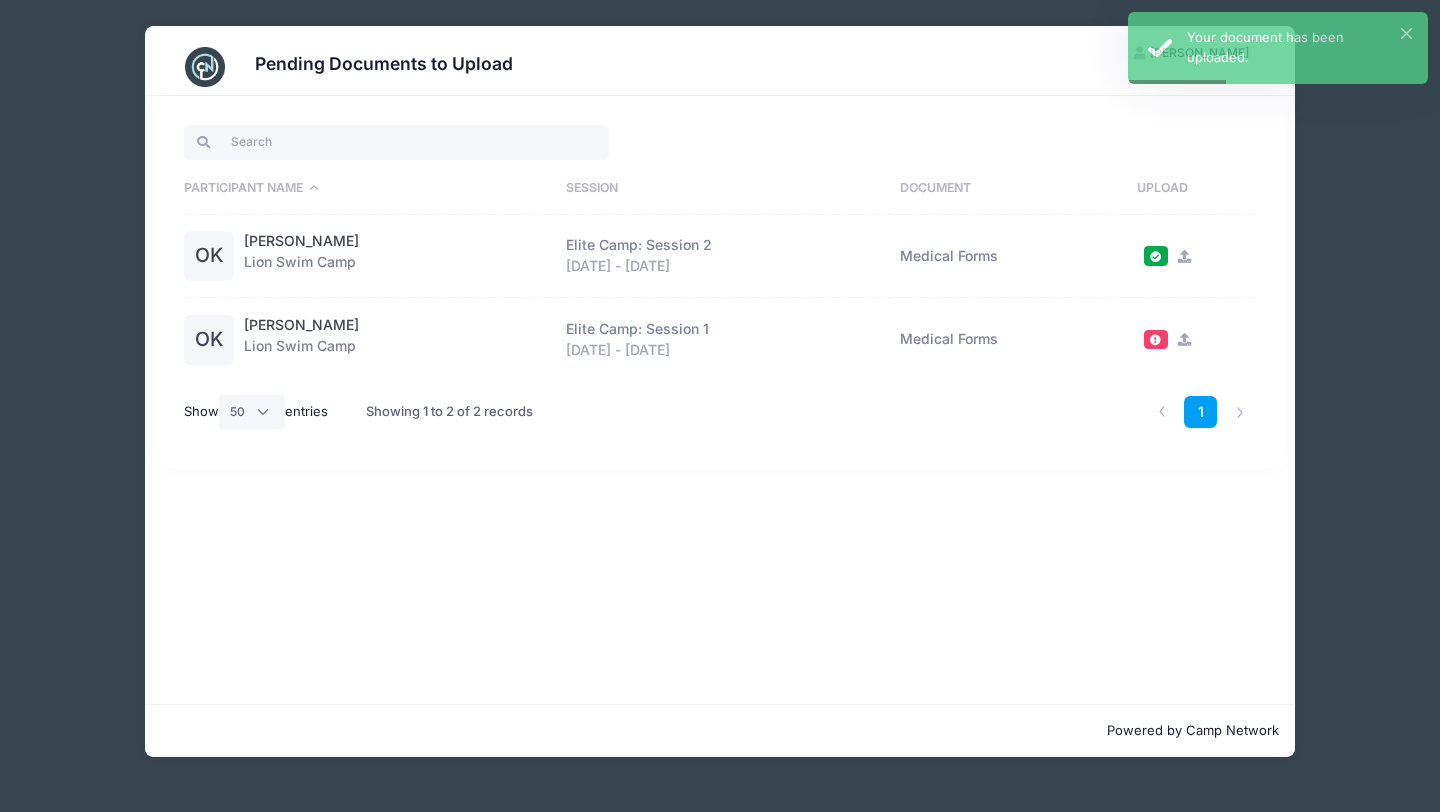 click at bounding box center [1184, 339] 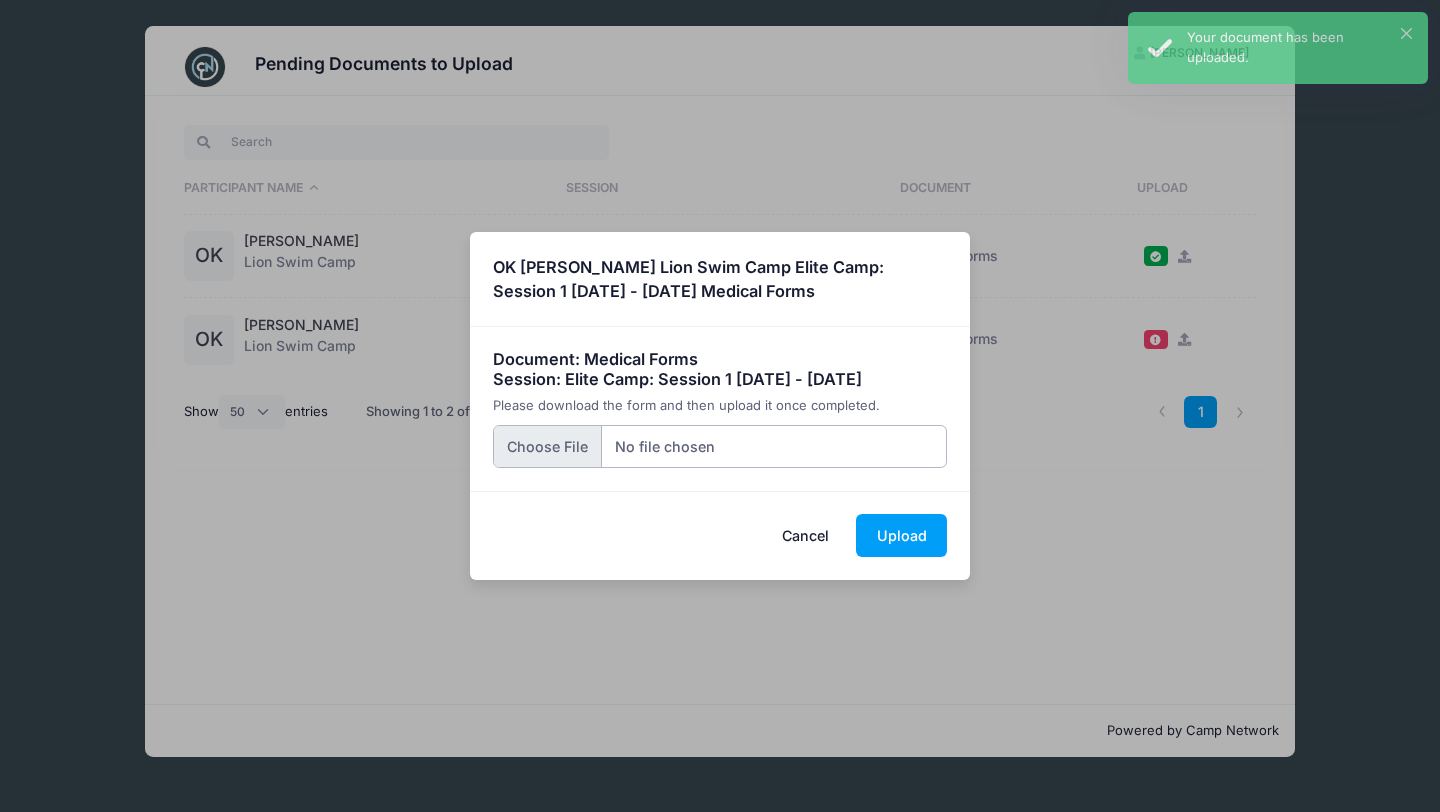 click at bounding box center [720, 446] 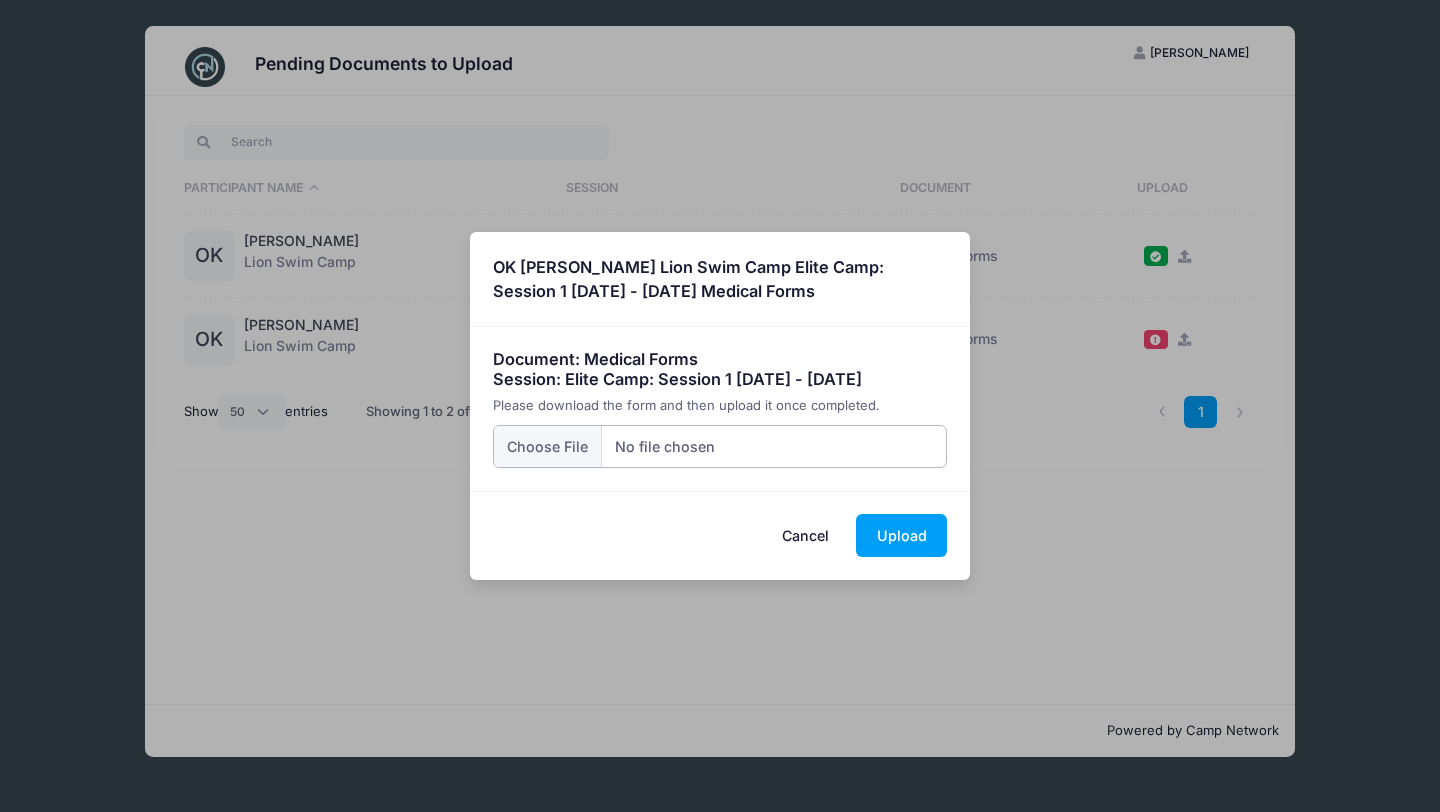 type on "C:\fakepath\CHILD ADOLESCENT HEALTH EXAMINATION FORM Olivia KEYA.pdf" 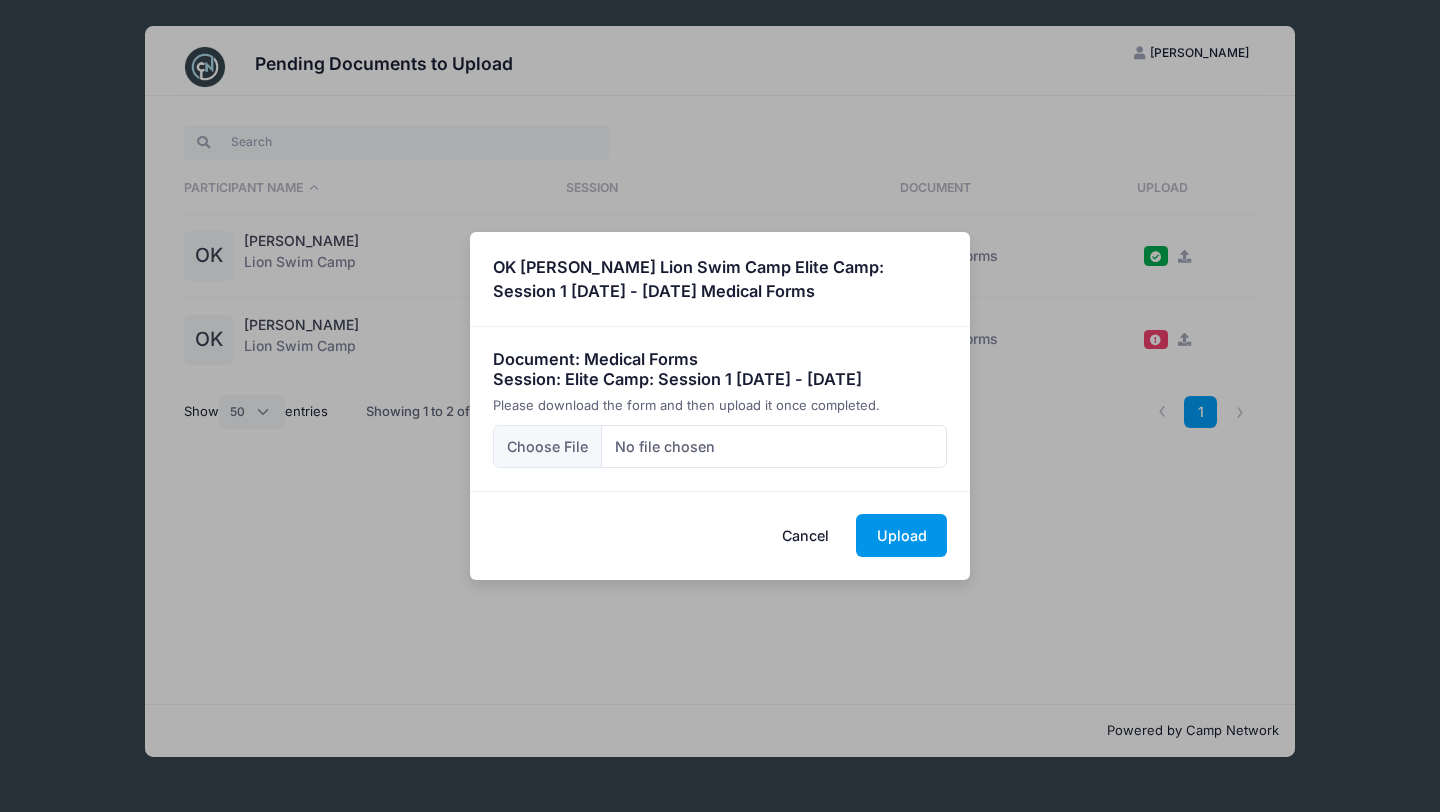 click on "Upload" at bounding box center (901, 535) 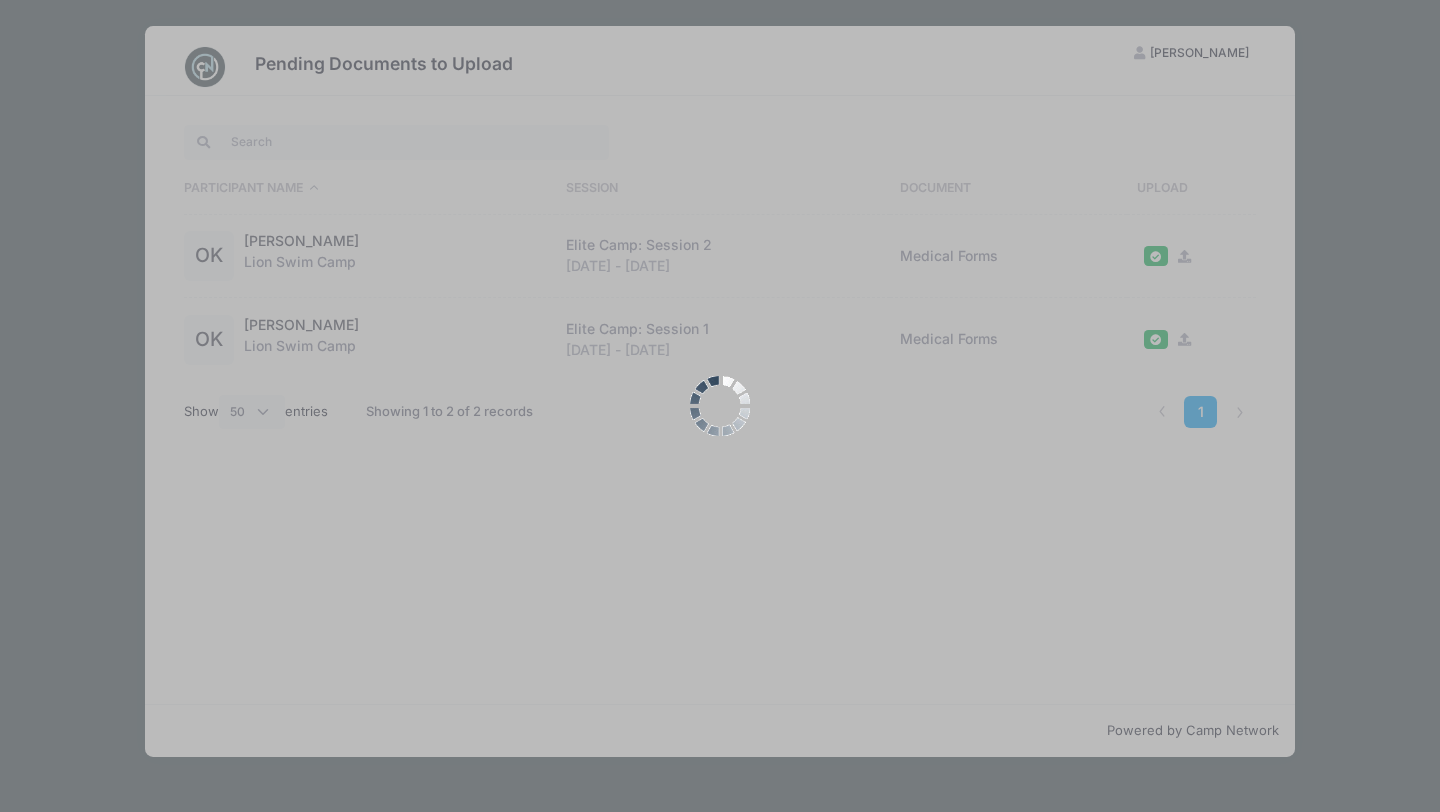 scroll, scrollTop: 0, scrollLeft: 0, axis: both 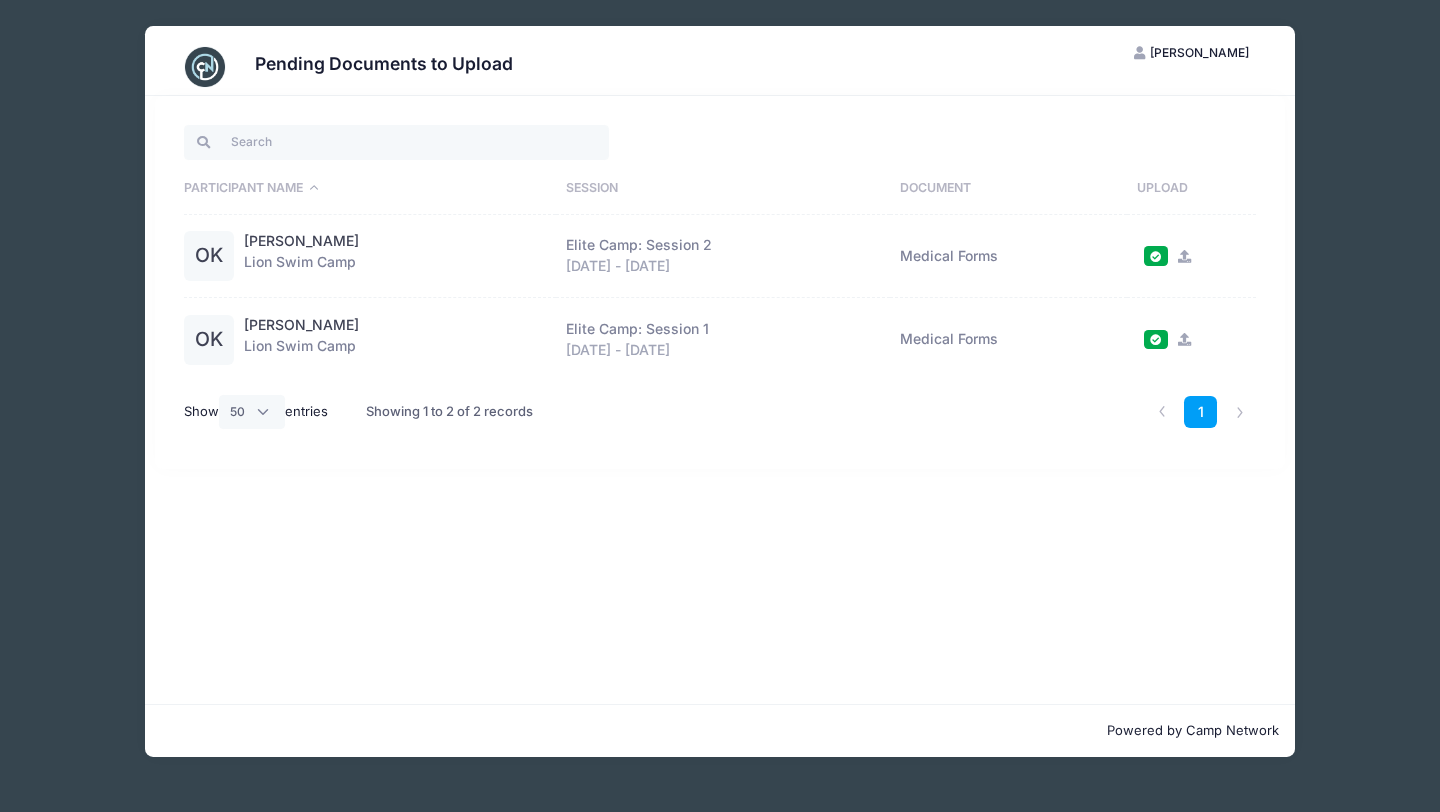 click on "Pending Documents to Upload
AO Anita Ogbara      My Account
Logout
Participant Name Session Document Upload
OK
1" at bounding box center [720, 391] 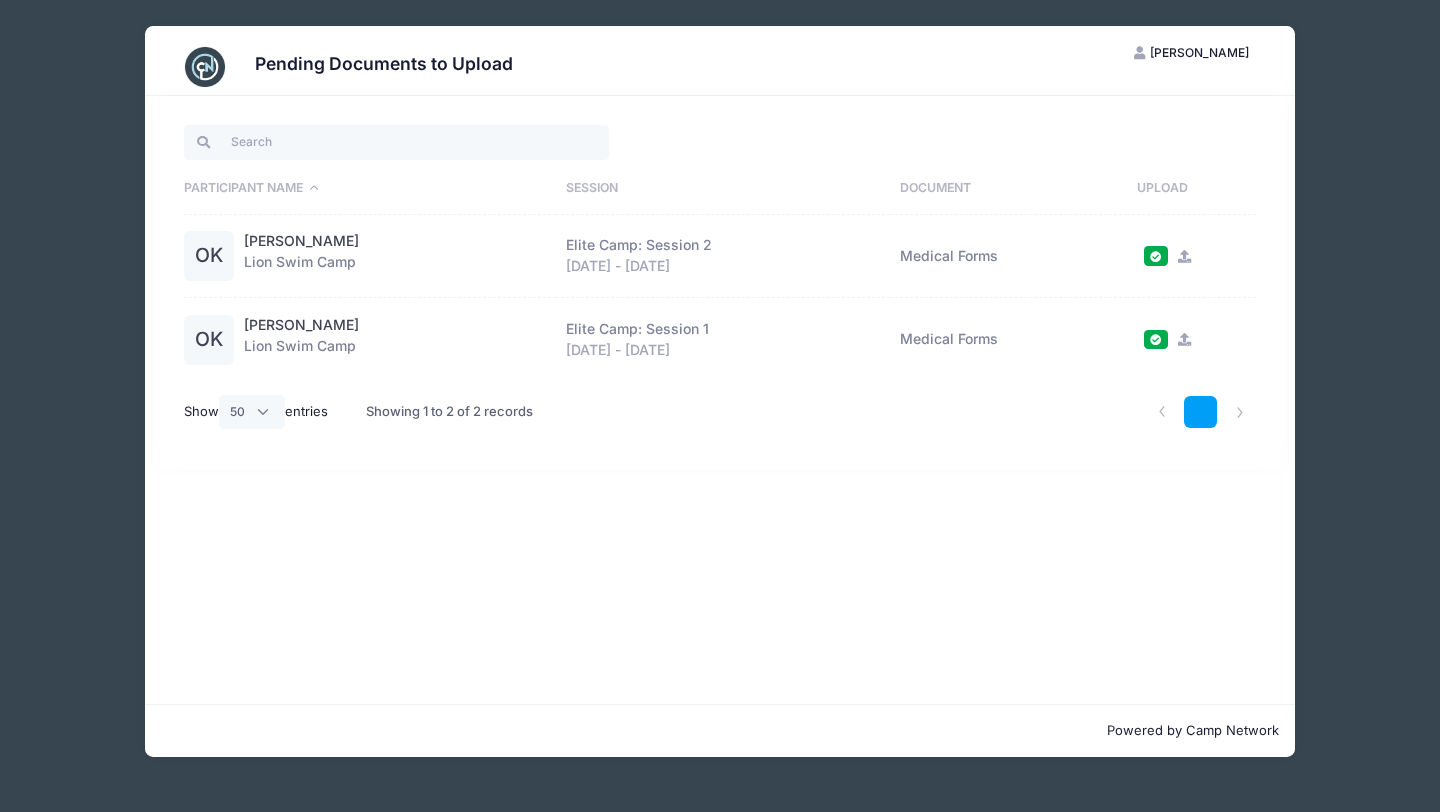 click on "1" at bounding box center (1200, 412) 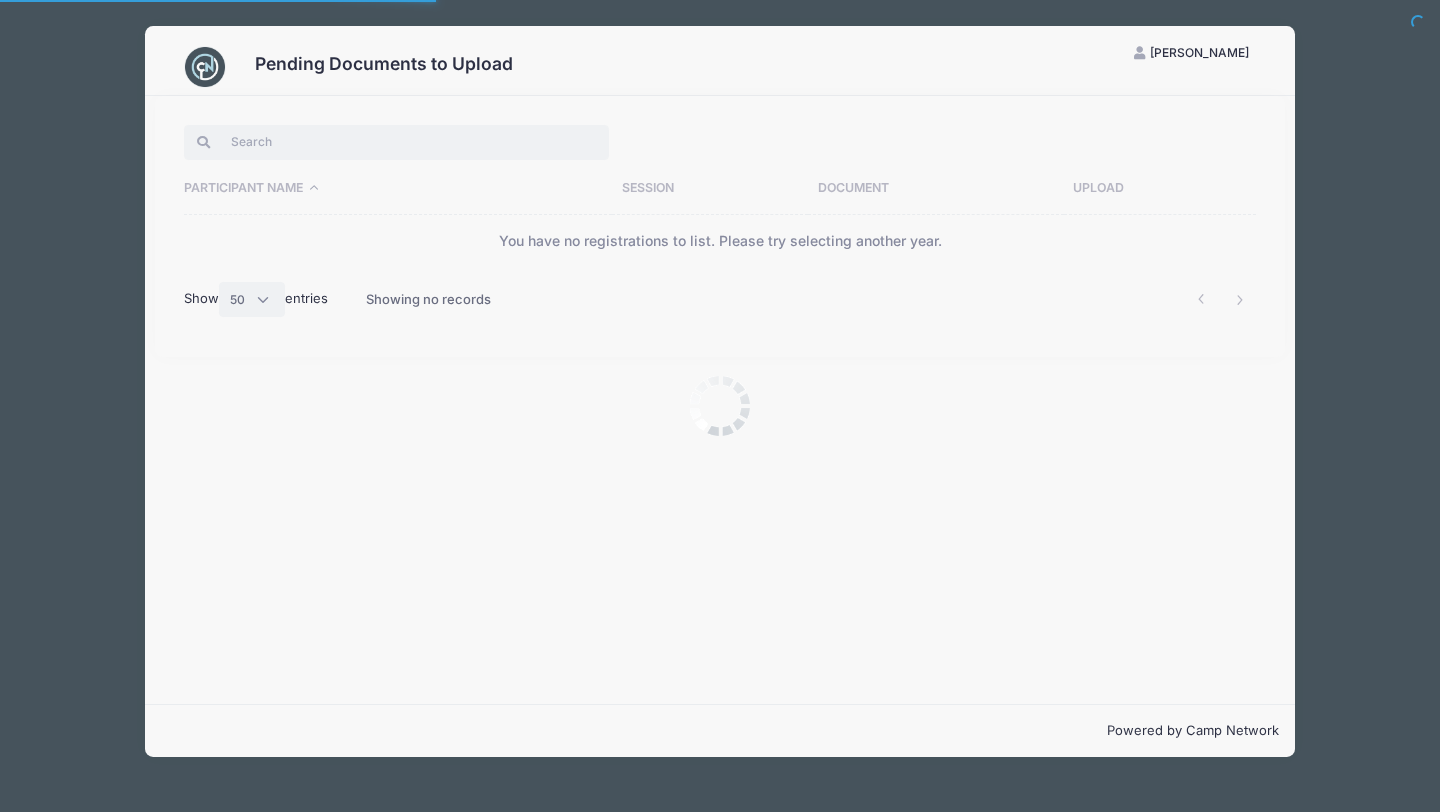 select on "50" 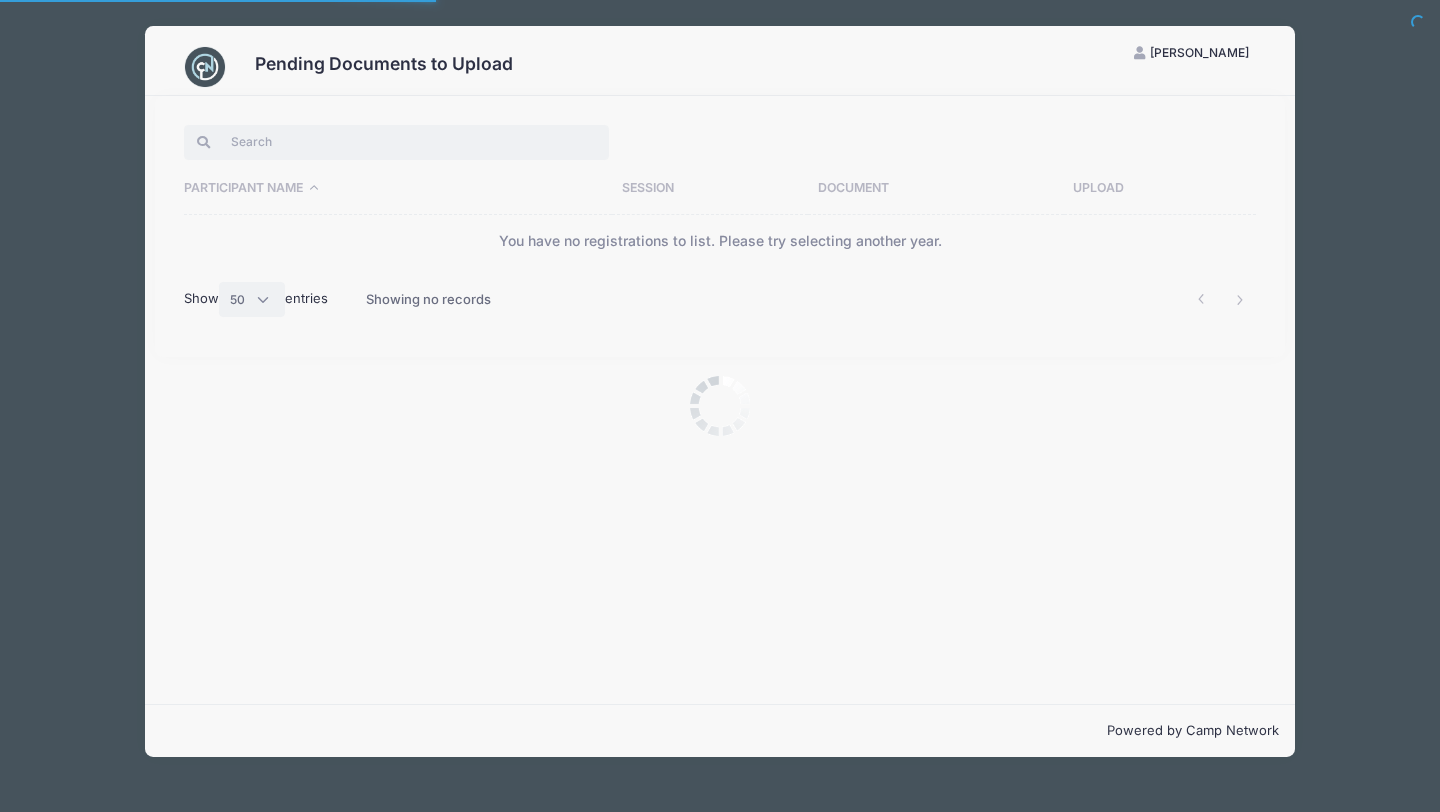 scroll, scrollTop: 0, scrollLeft: 0, axis: both 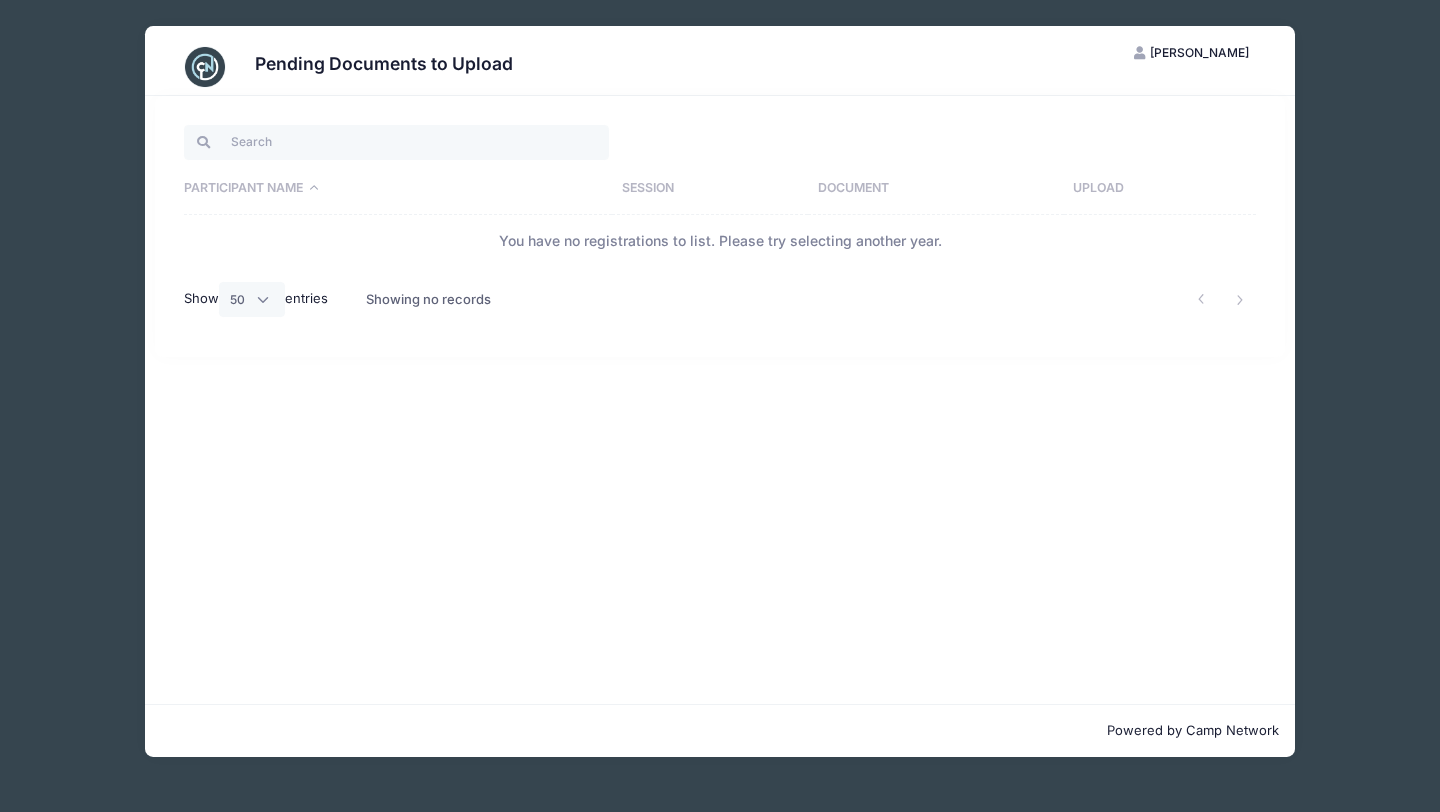 click on "Pending Documents to Upload
AO Anita Ogbara      My Account
Logout
Participant Name Session Document Upload
You have no registrations to list. Please try selecting another year.
Show  All 10 25 50  entries Showing no records" at bounding box center [720, 391] 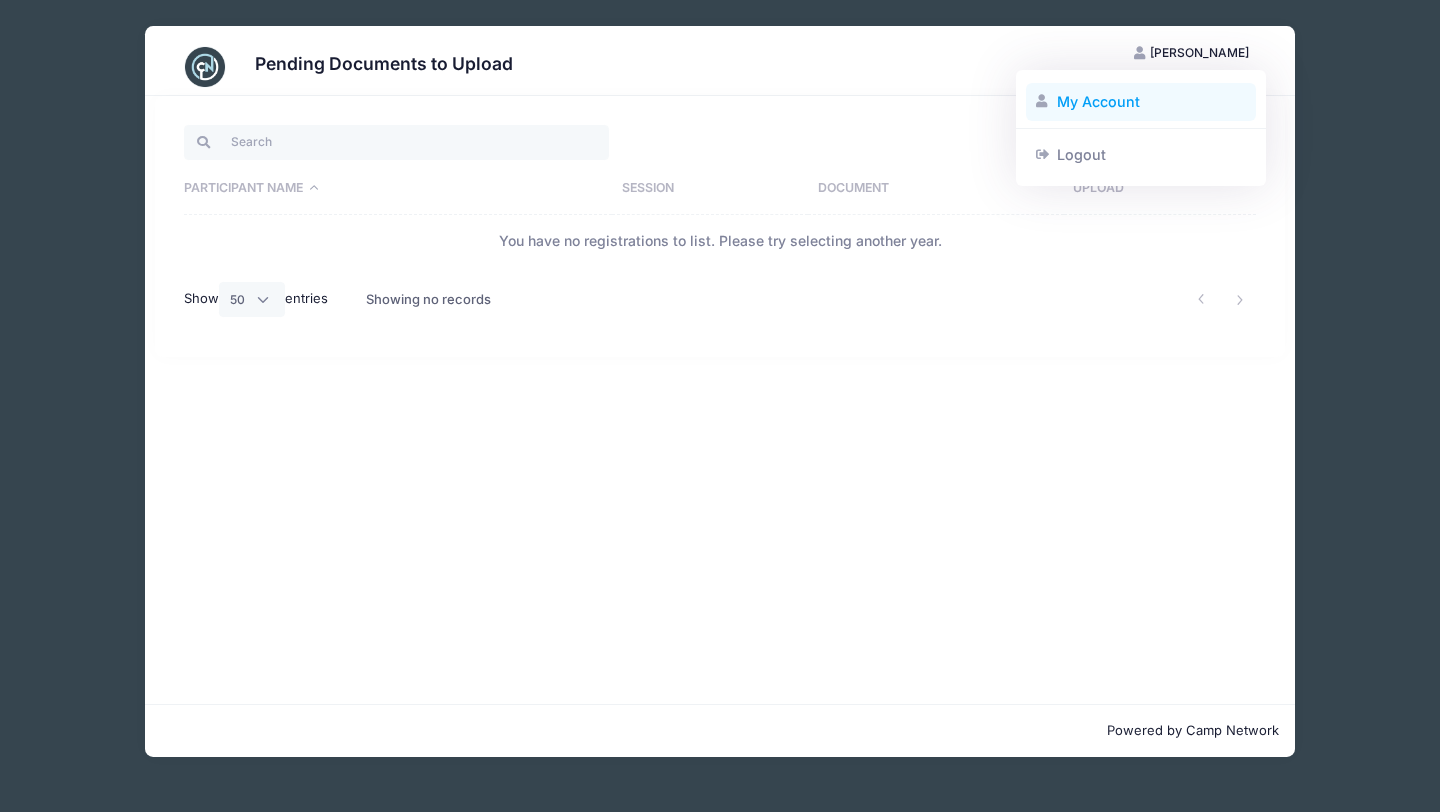 click on "My Account" at bounding box center (1141, 102) 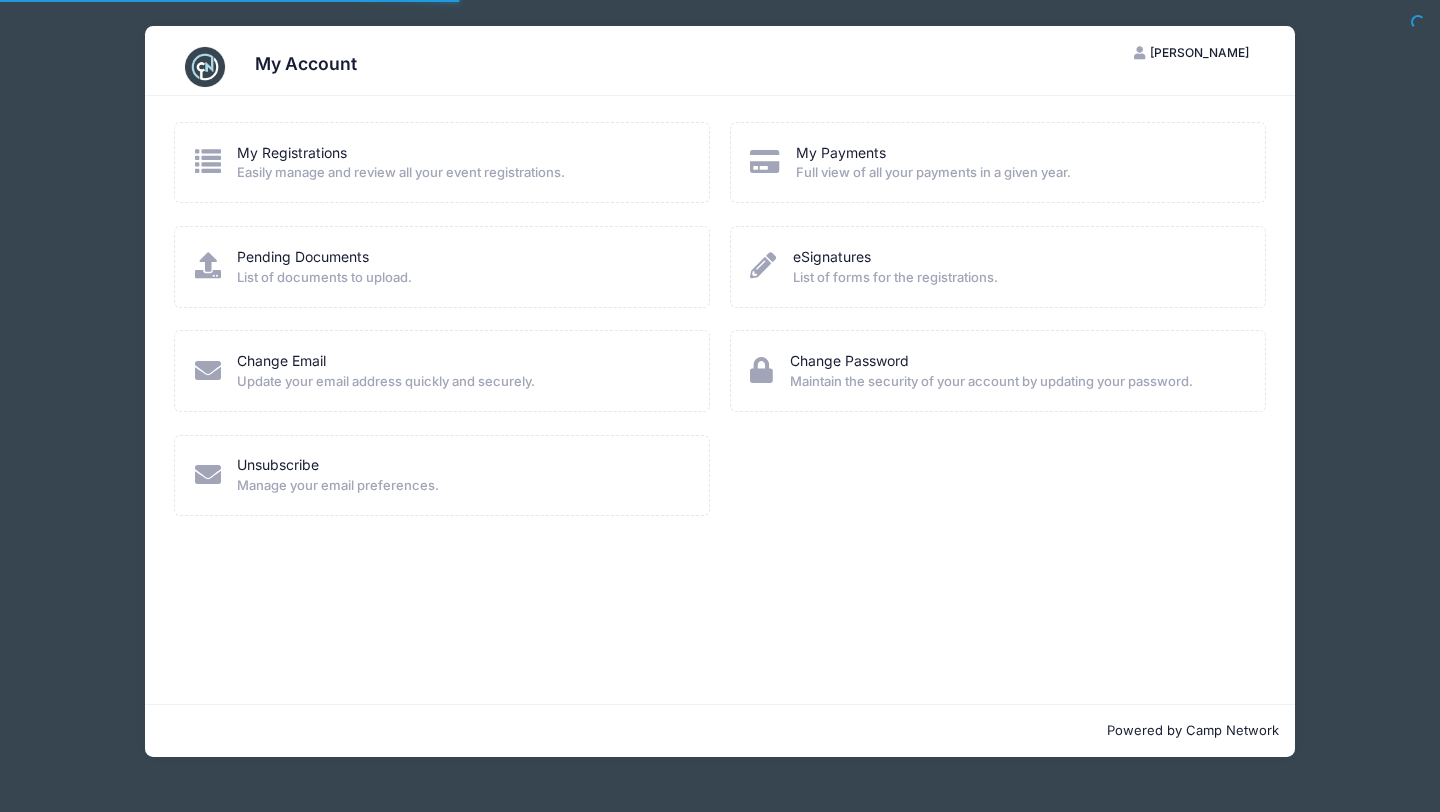 scroll, scrollTop: 0, scrollLeft: 0, axis: both 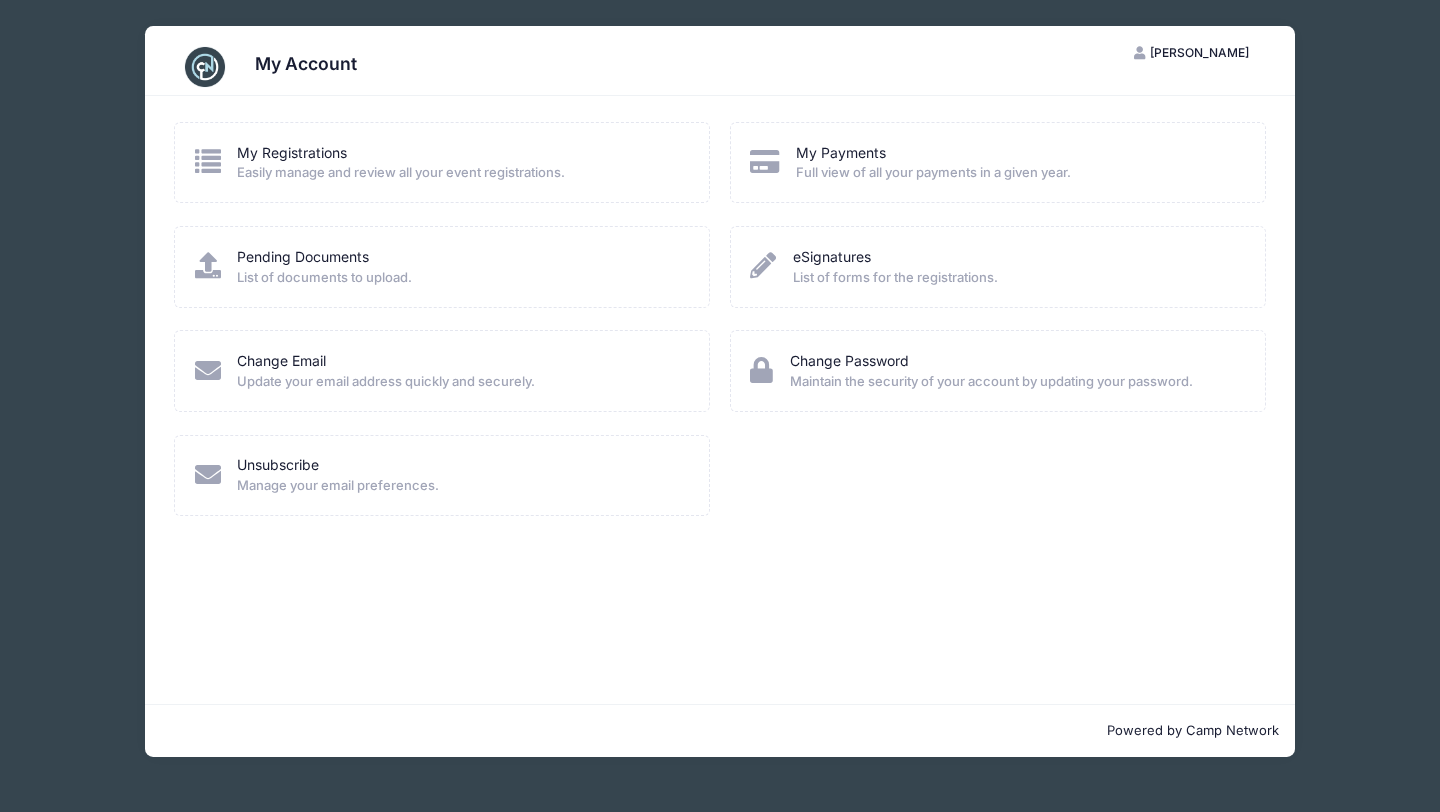 click on "Easily manage and review all your event registrations." at bounding box center [401, 173] 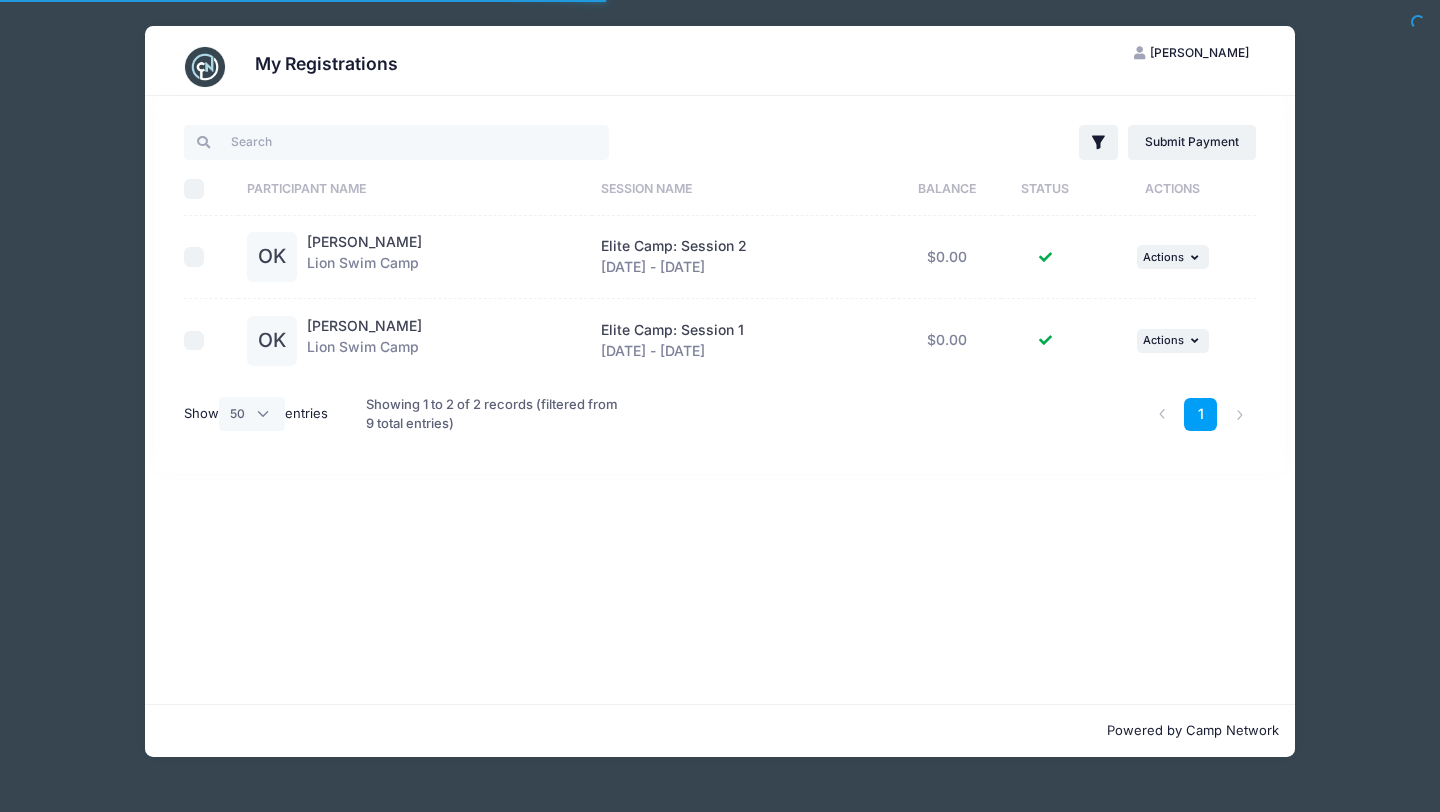 select on "50" 